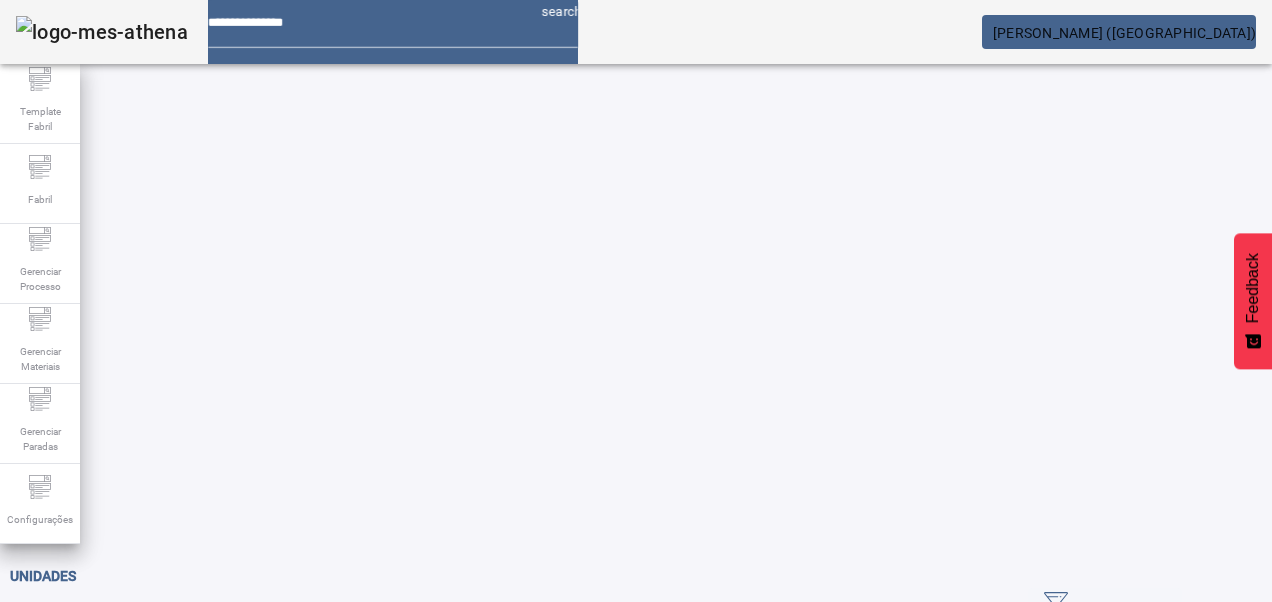 scroll, scrollTop: 0, scrollLeft: 0, axis: both 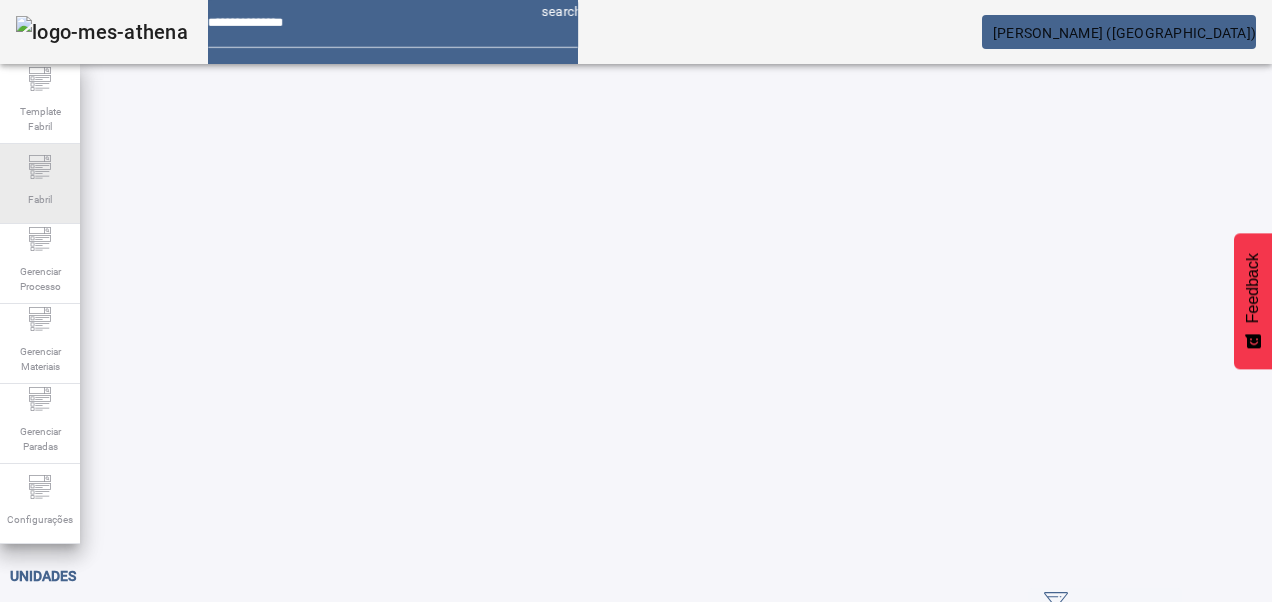 click on "Fabril" 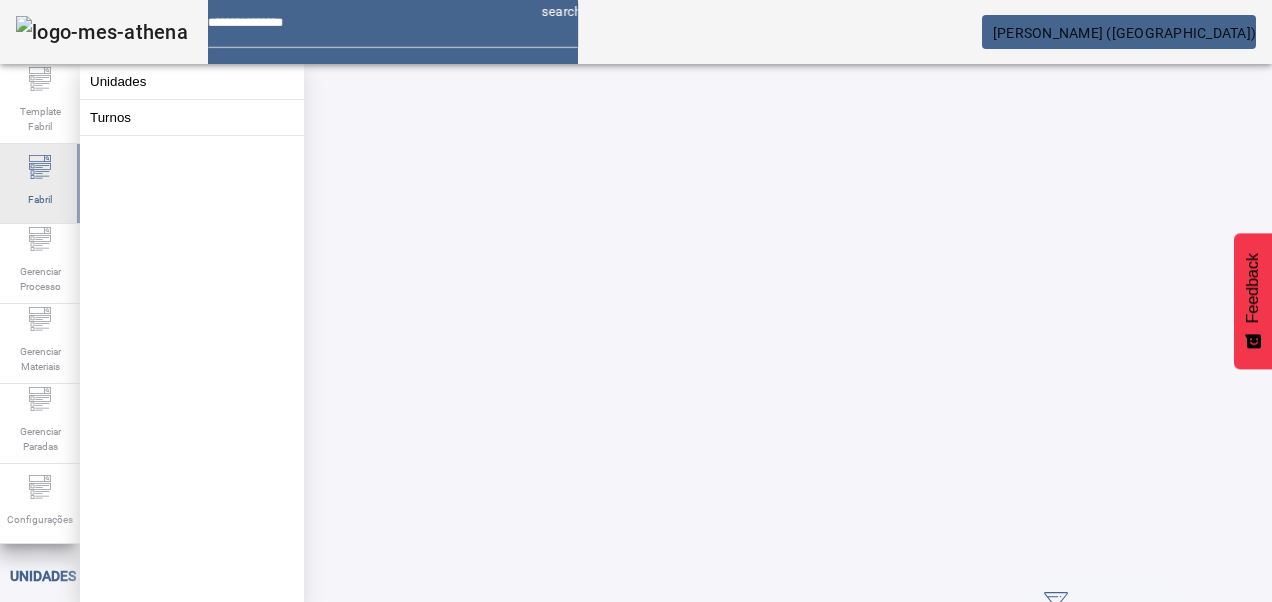 click on "Fabril" 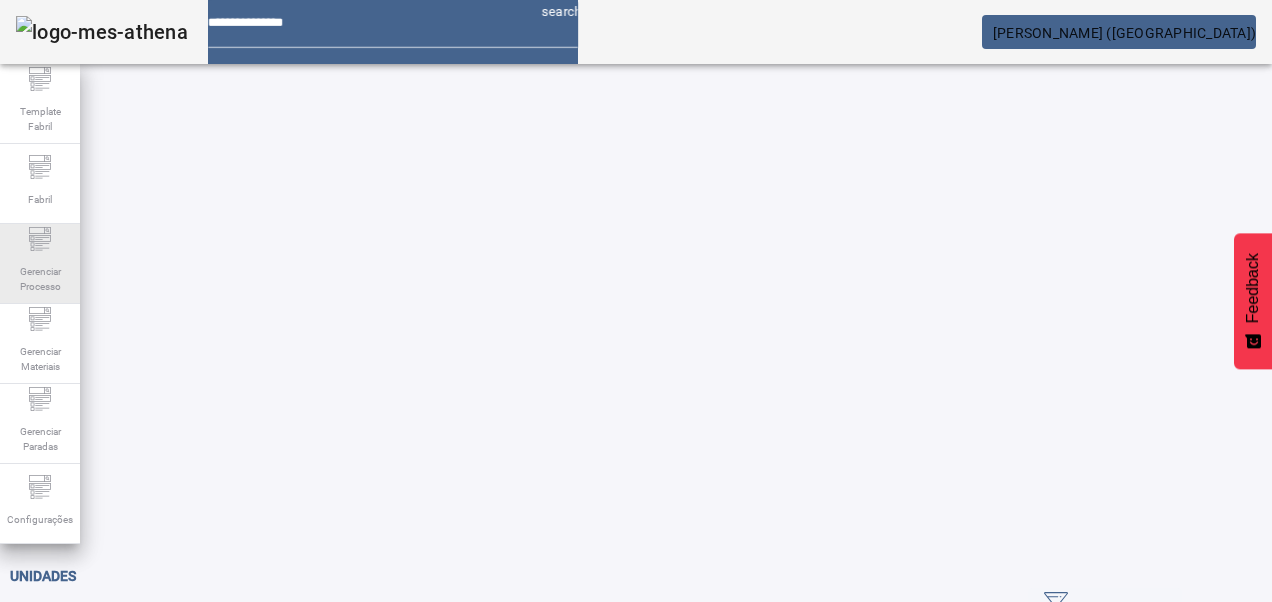 click 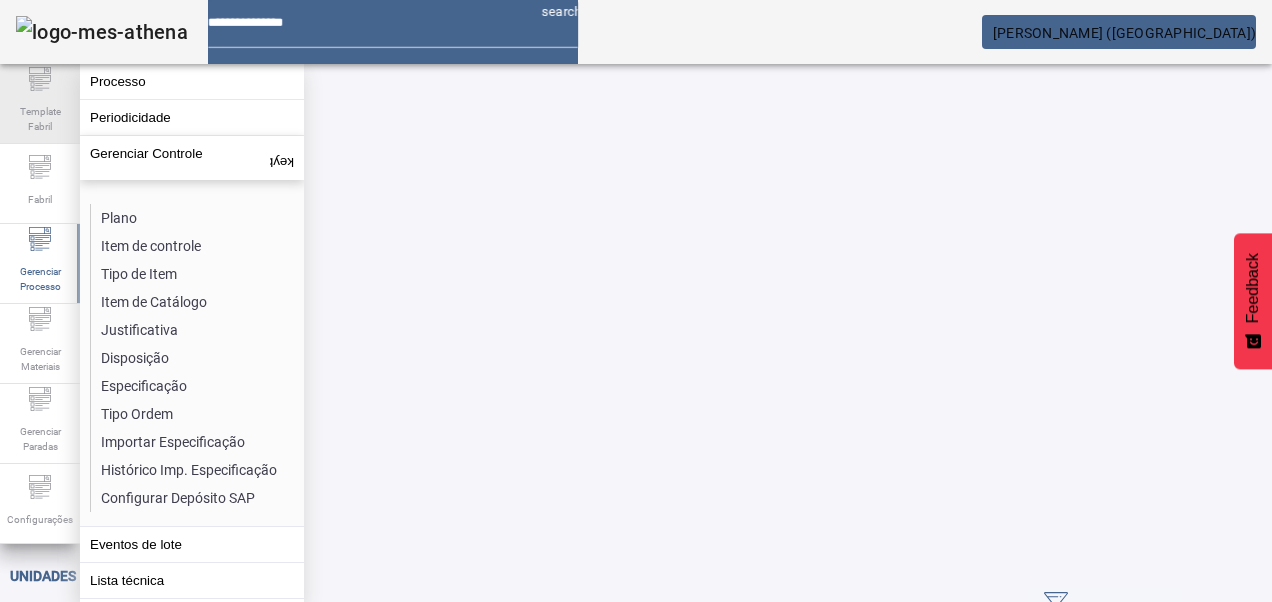click on "Template Fabril" 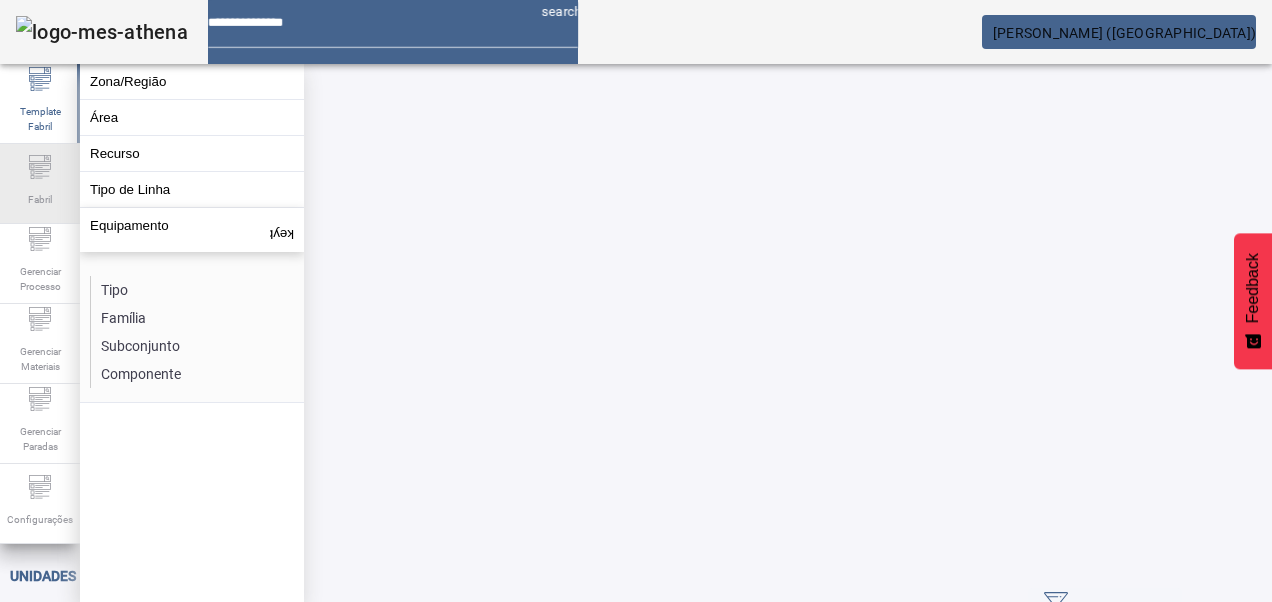 click 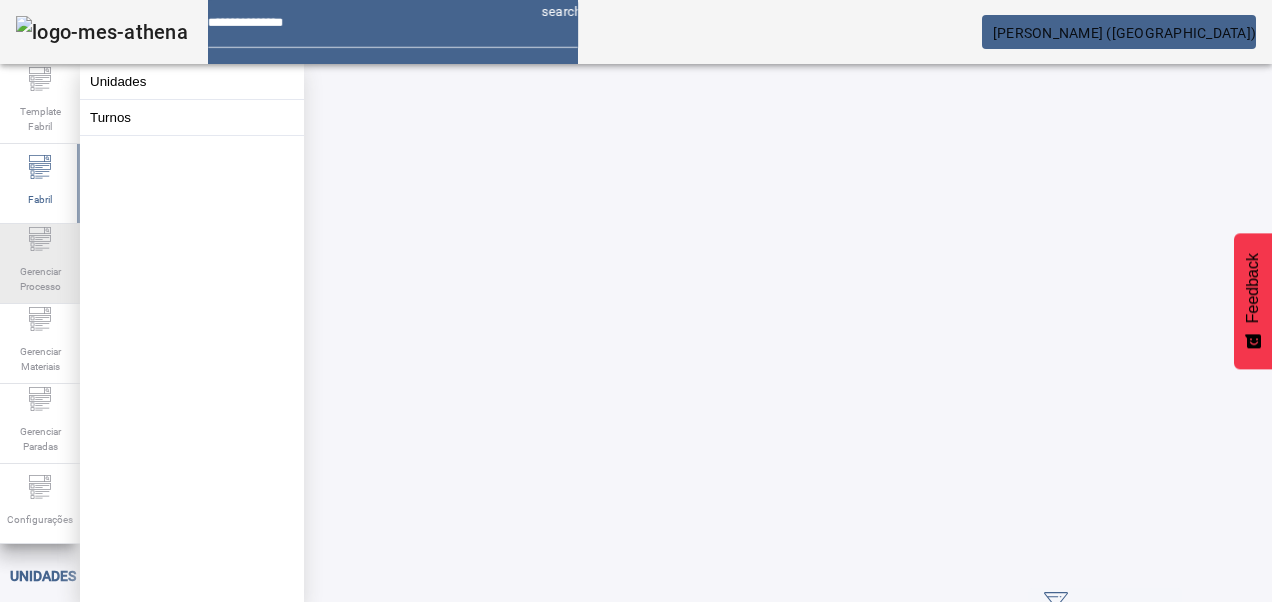 click on "Gerenciar Processo" 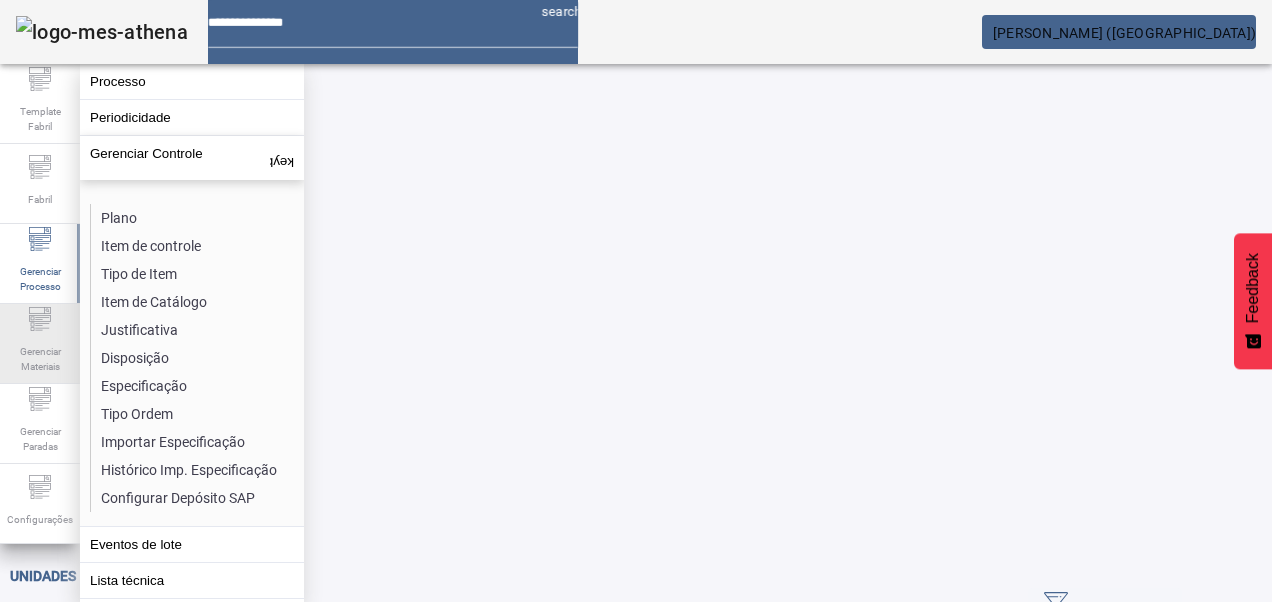 click on "Gerenciar Materiais" 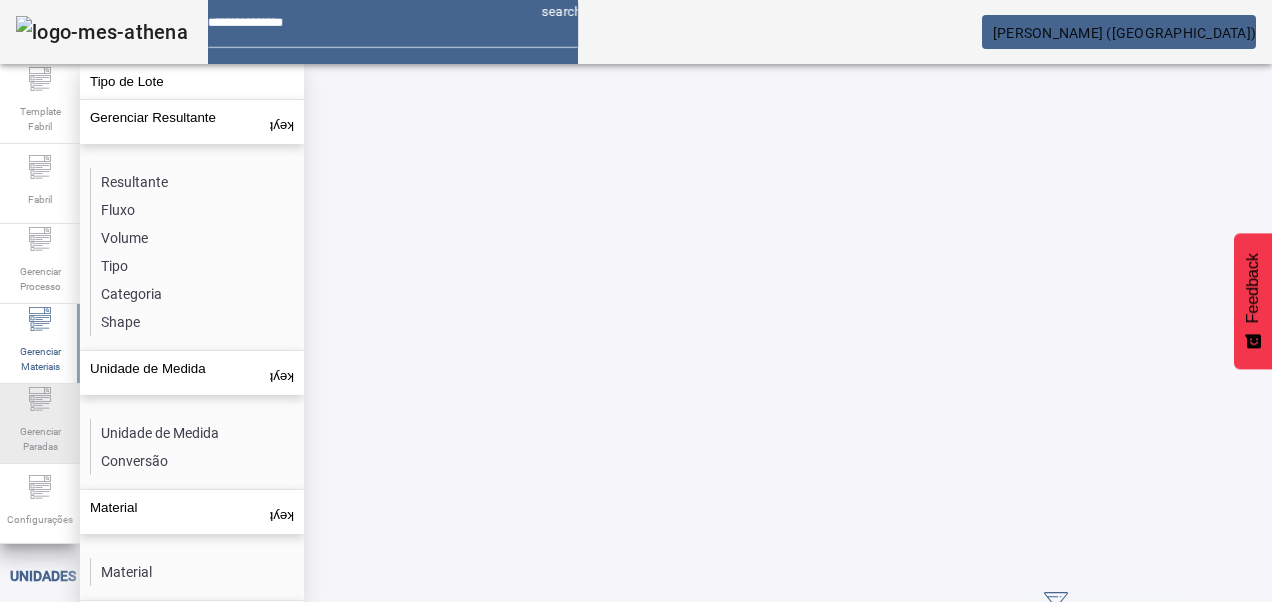 click on "Gerenciar Paradas" 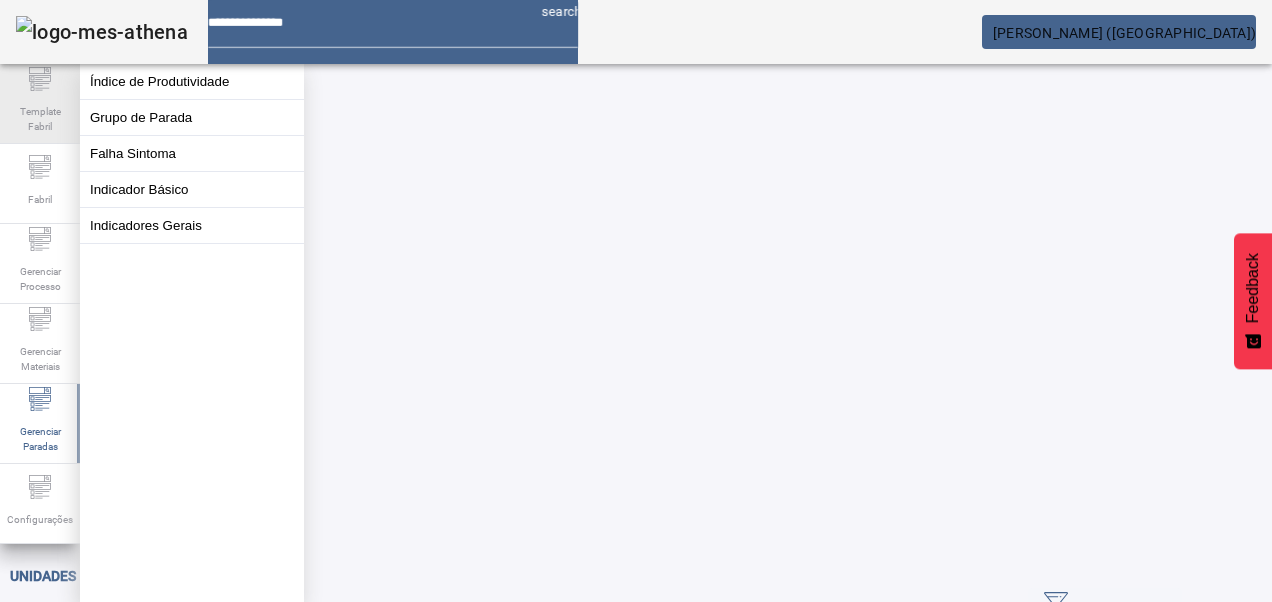 click on "Template Fabril" 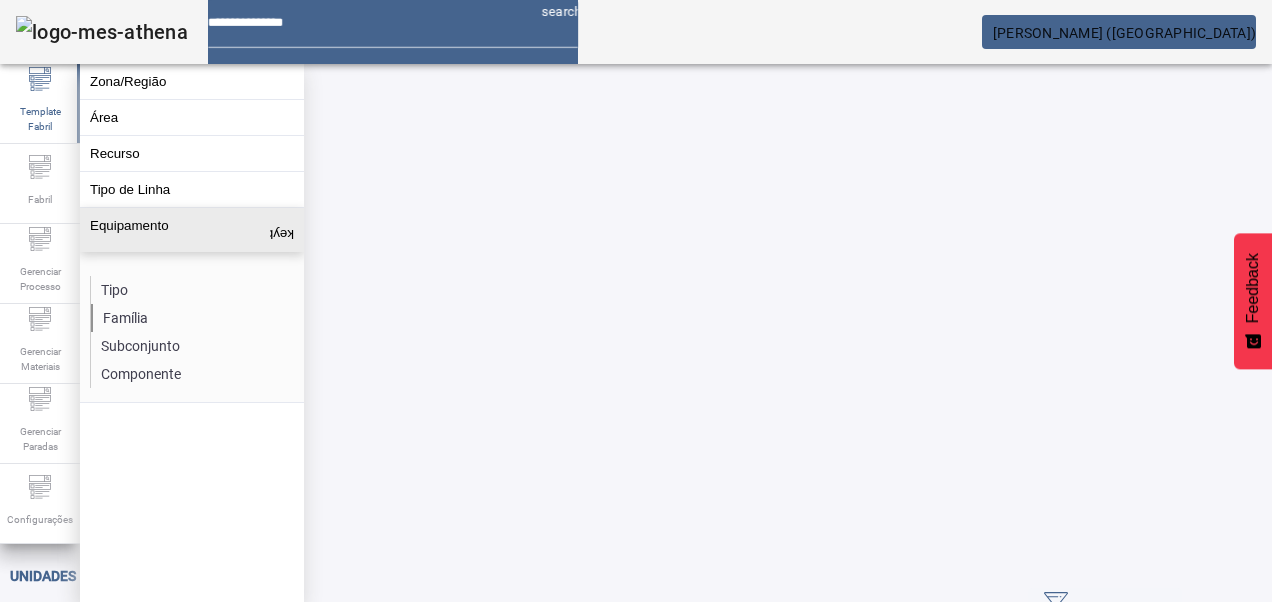 click on "Família" 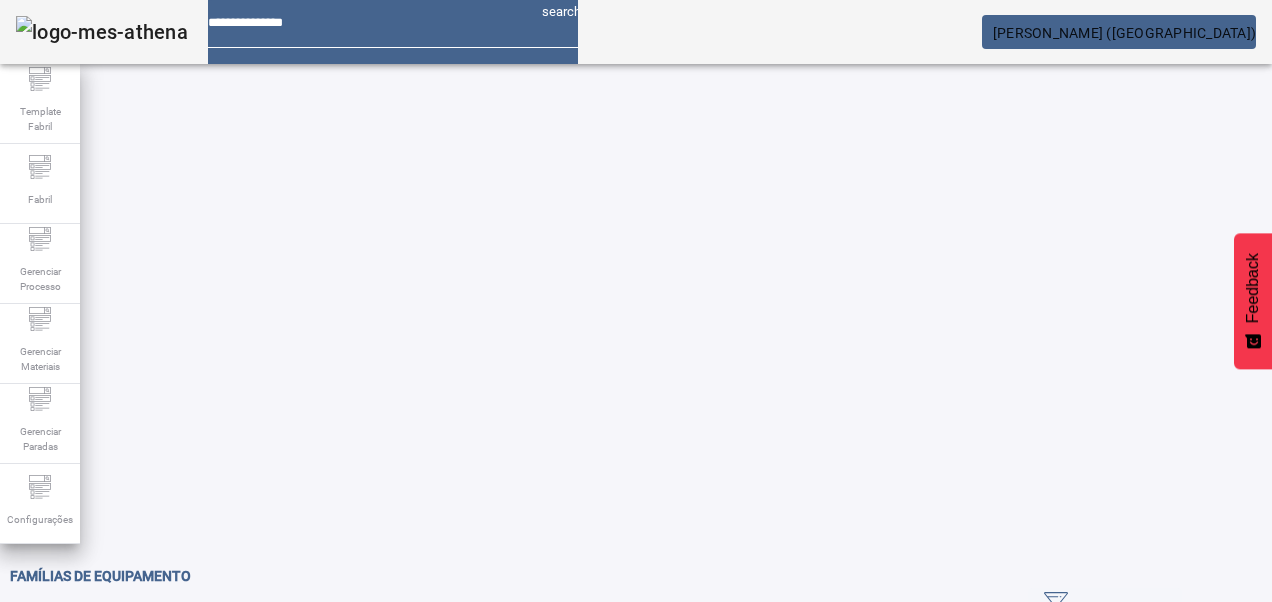 click 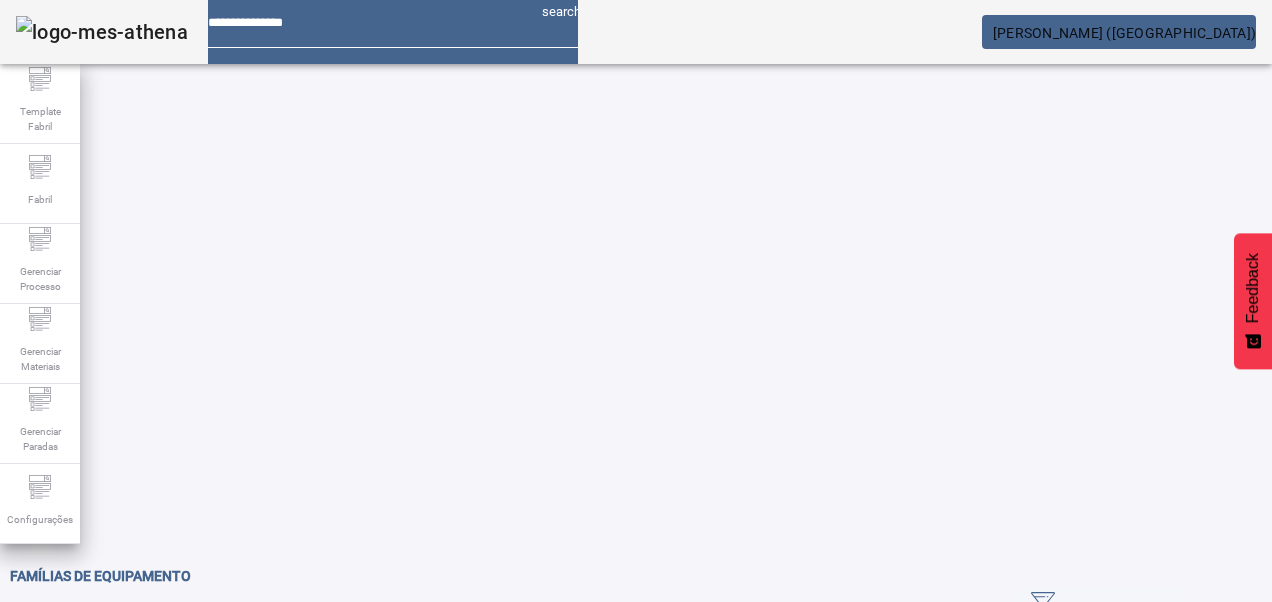 click on "Pesquise por tipo equipamento" at bounding box center (143, 636) 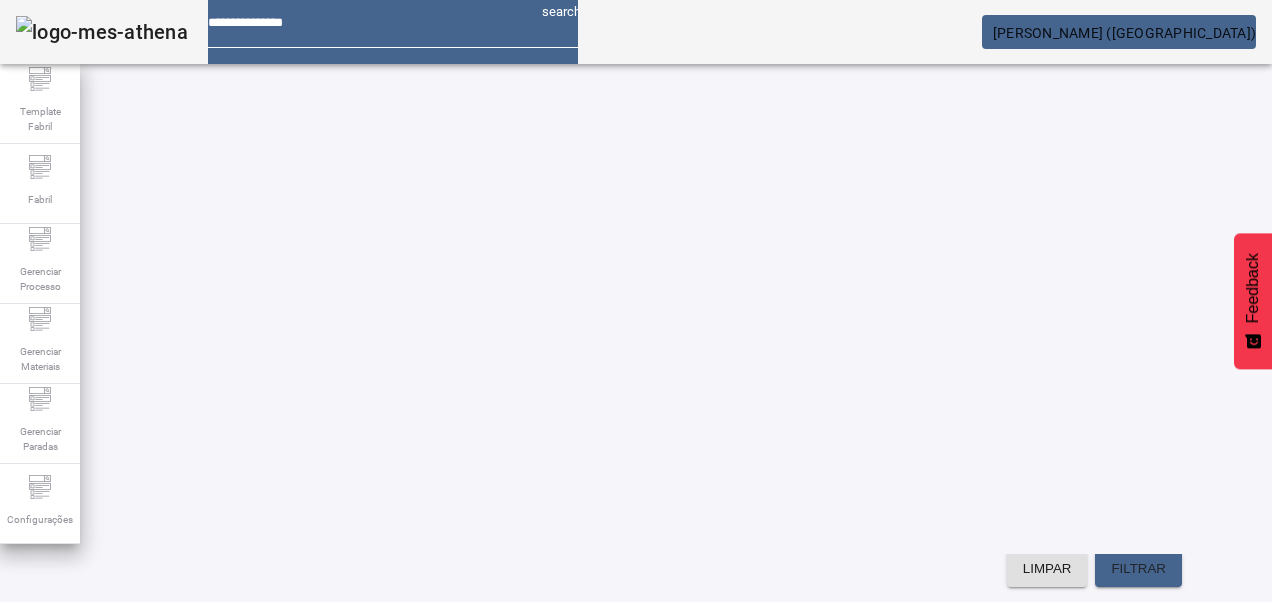 scroll, scrollTop: 300, scrollLeft: 0, axis: vertical 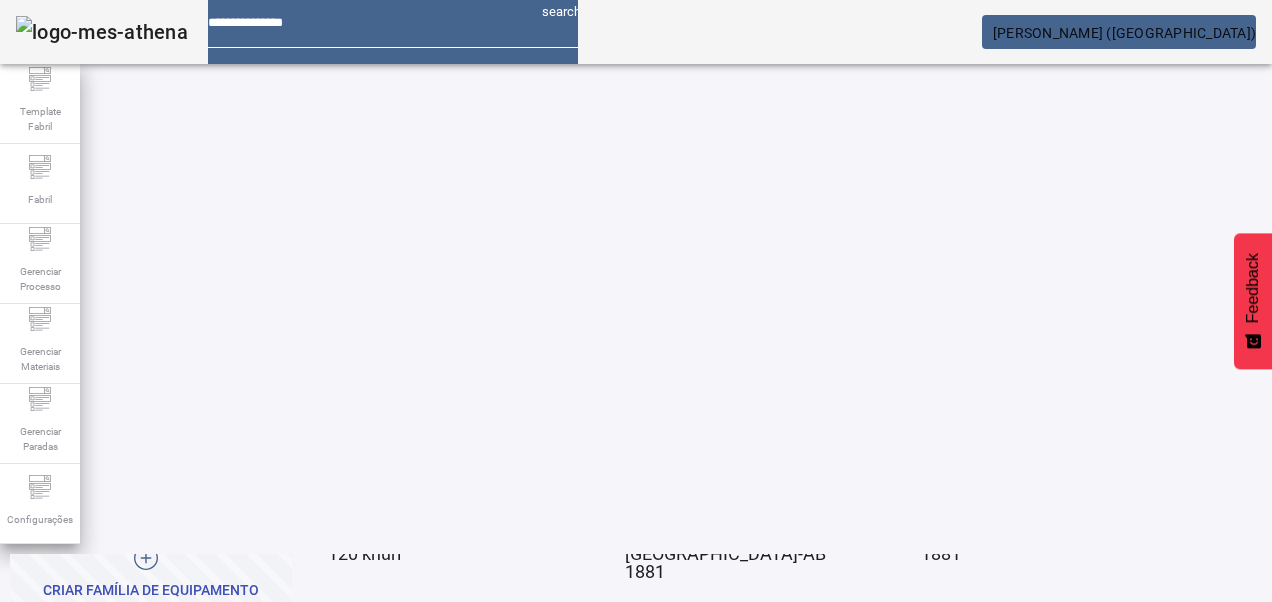click on "2" 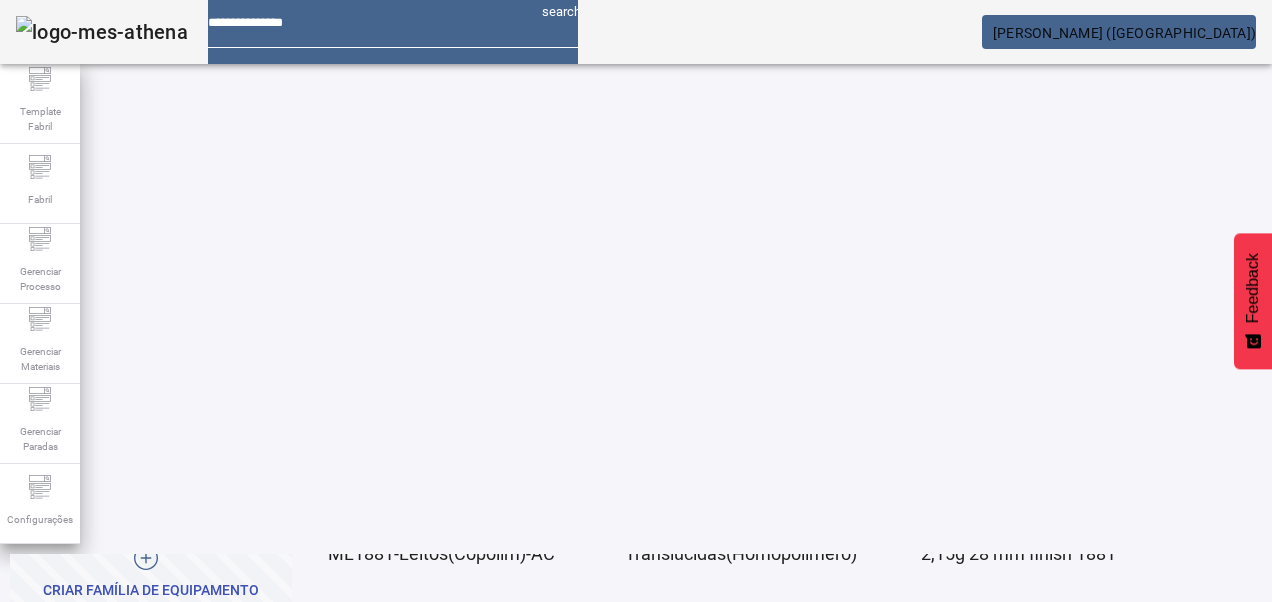 scroll, scrollTop: 300, scrollLeft: 0, axis: vertical 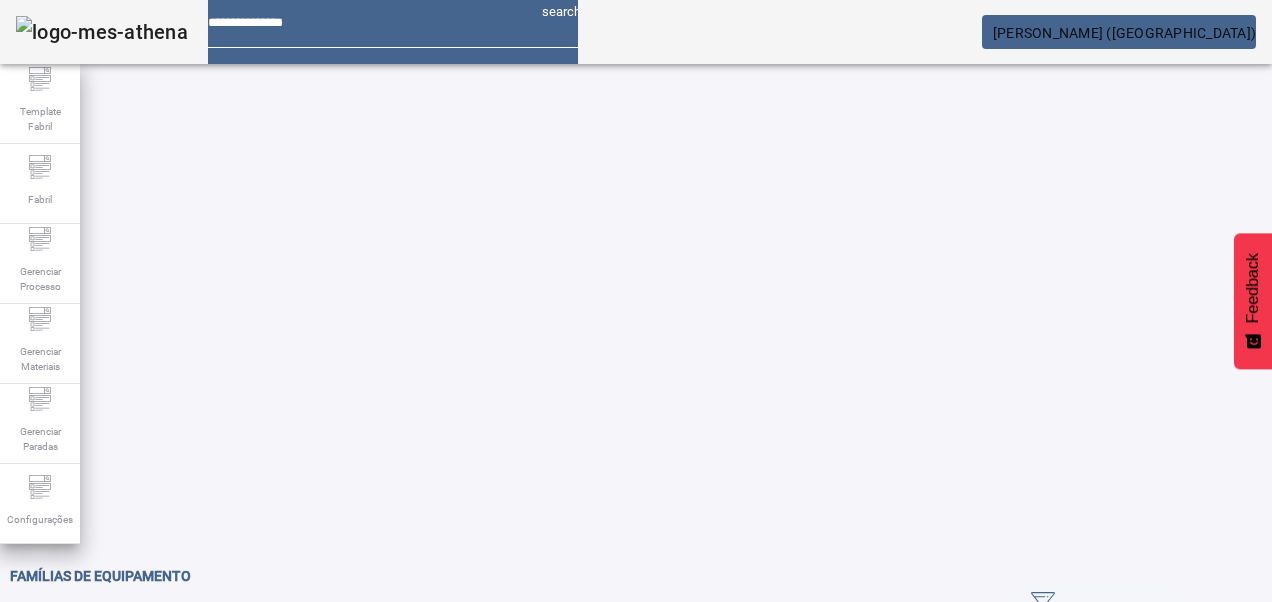 drag, startPoint x: 206, startPoint y: 172, endPoint x: -47, endPoint y: 166, distance: 253.07114 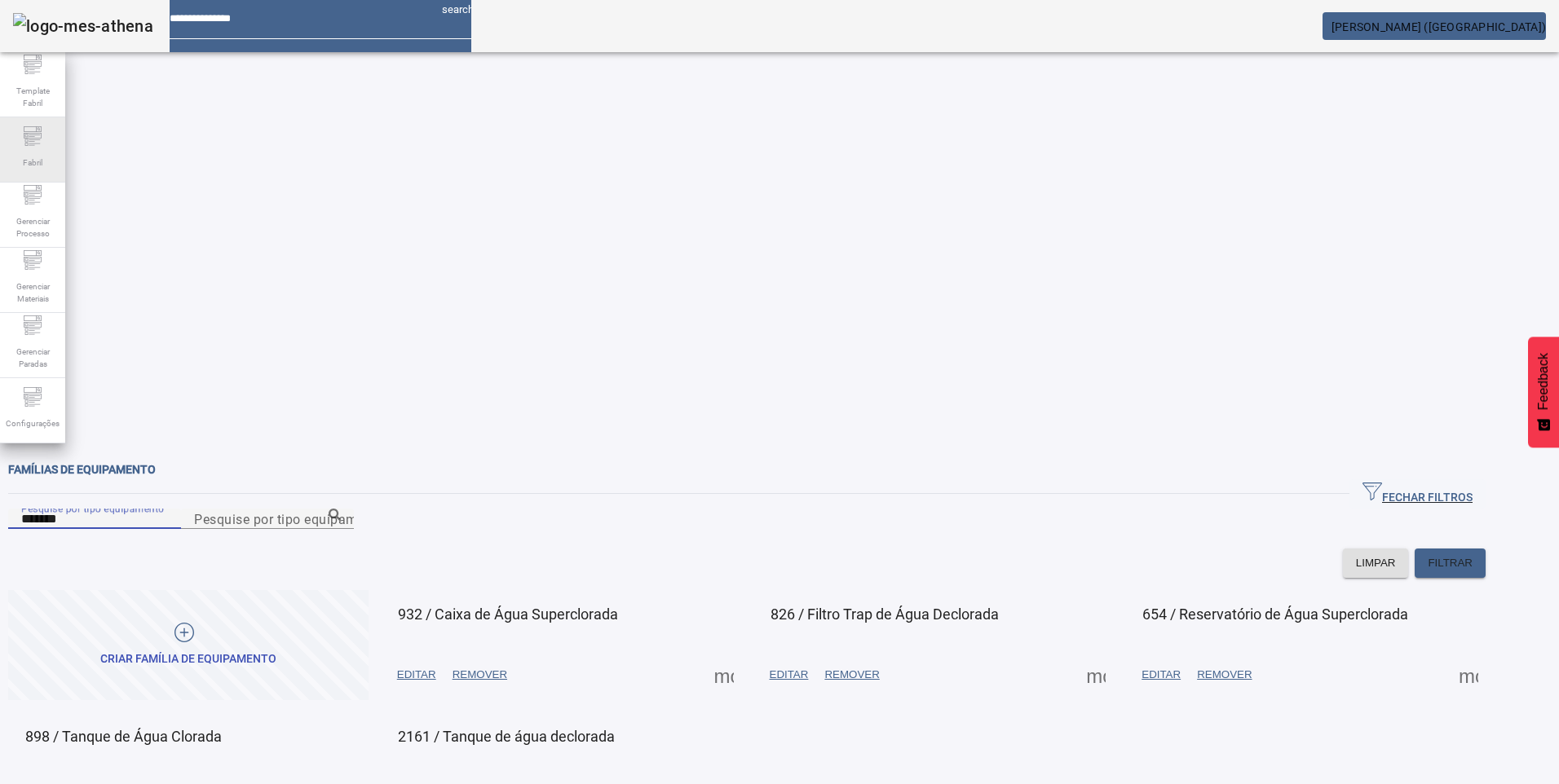 drag, startPoint x: 144, startPoint y: 148, endPoint x: 60, endPoint y: 144, distance: 84.095184 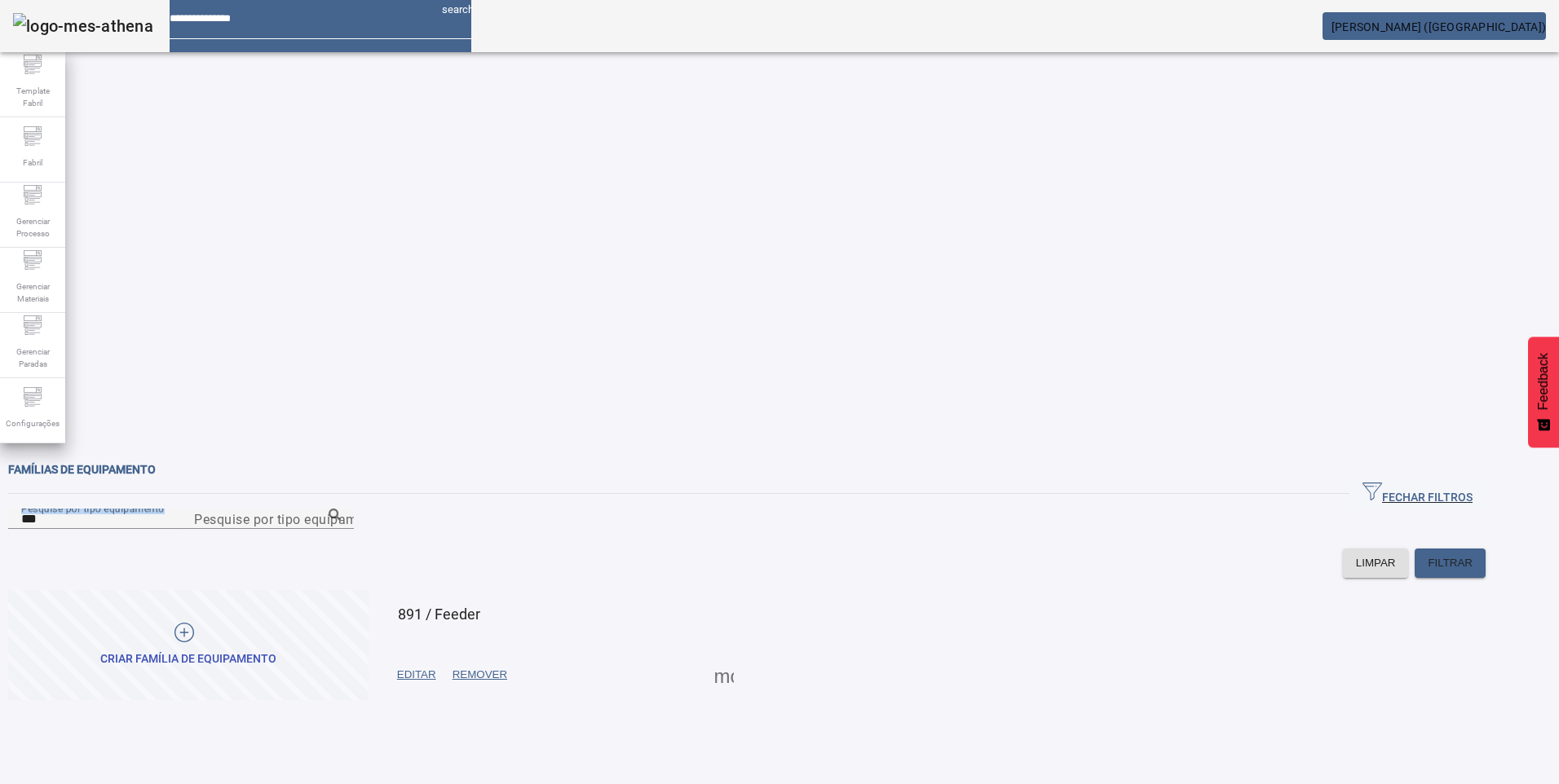 drag, startPoint x: 122, startPoint y: 158, endPoint x: 77, endPoint y: 149, distance: 45.891176 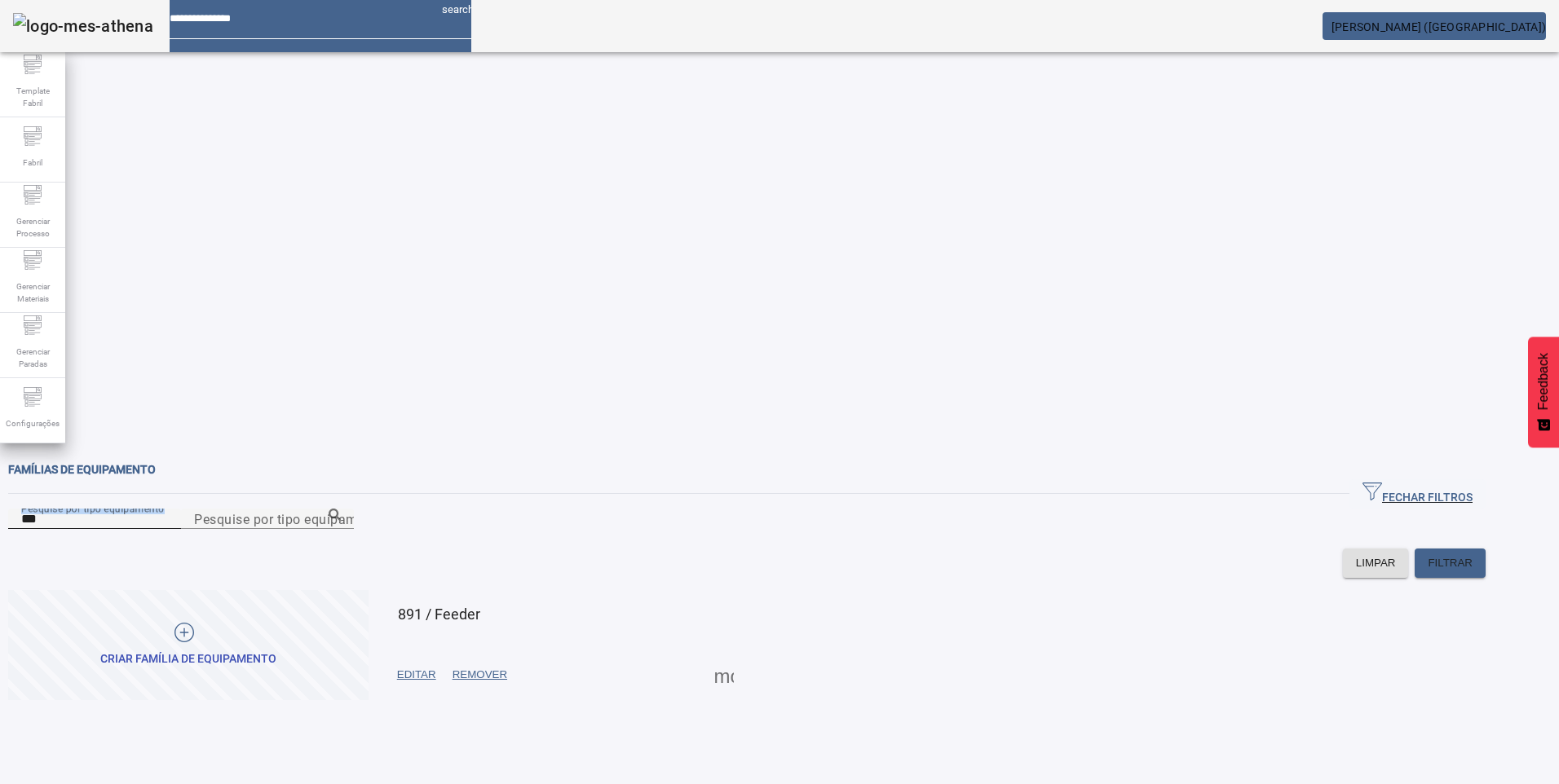 drag, startPoint x: 77, startPoint y: 149, endPoint x: 121, endPoint y: 143, distance: 44.407207 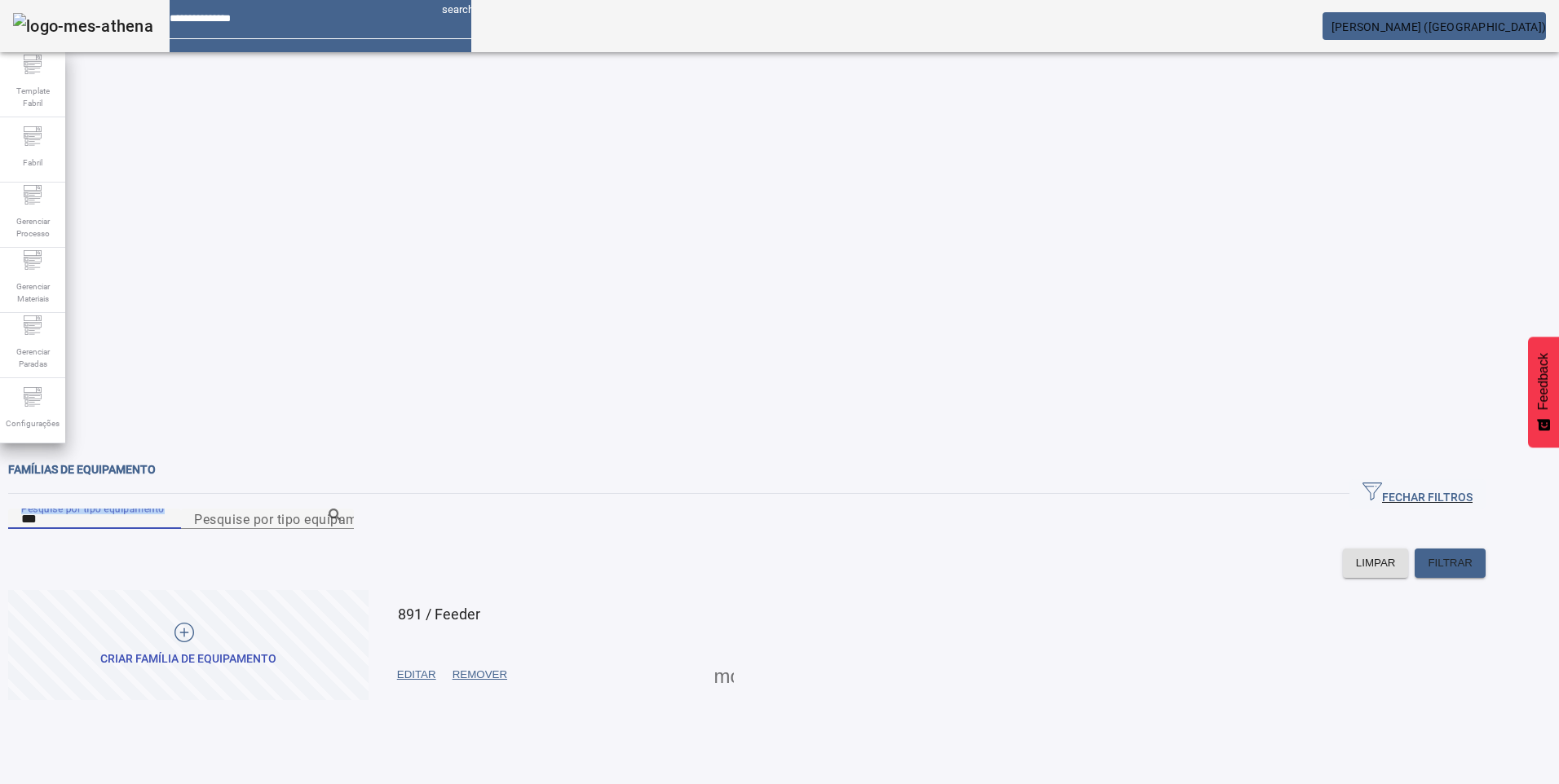 click on "***" at bounding box center [95, 519] 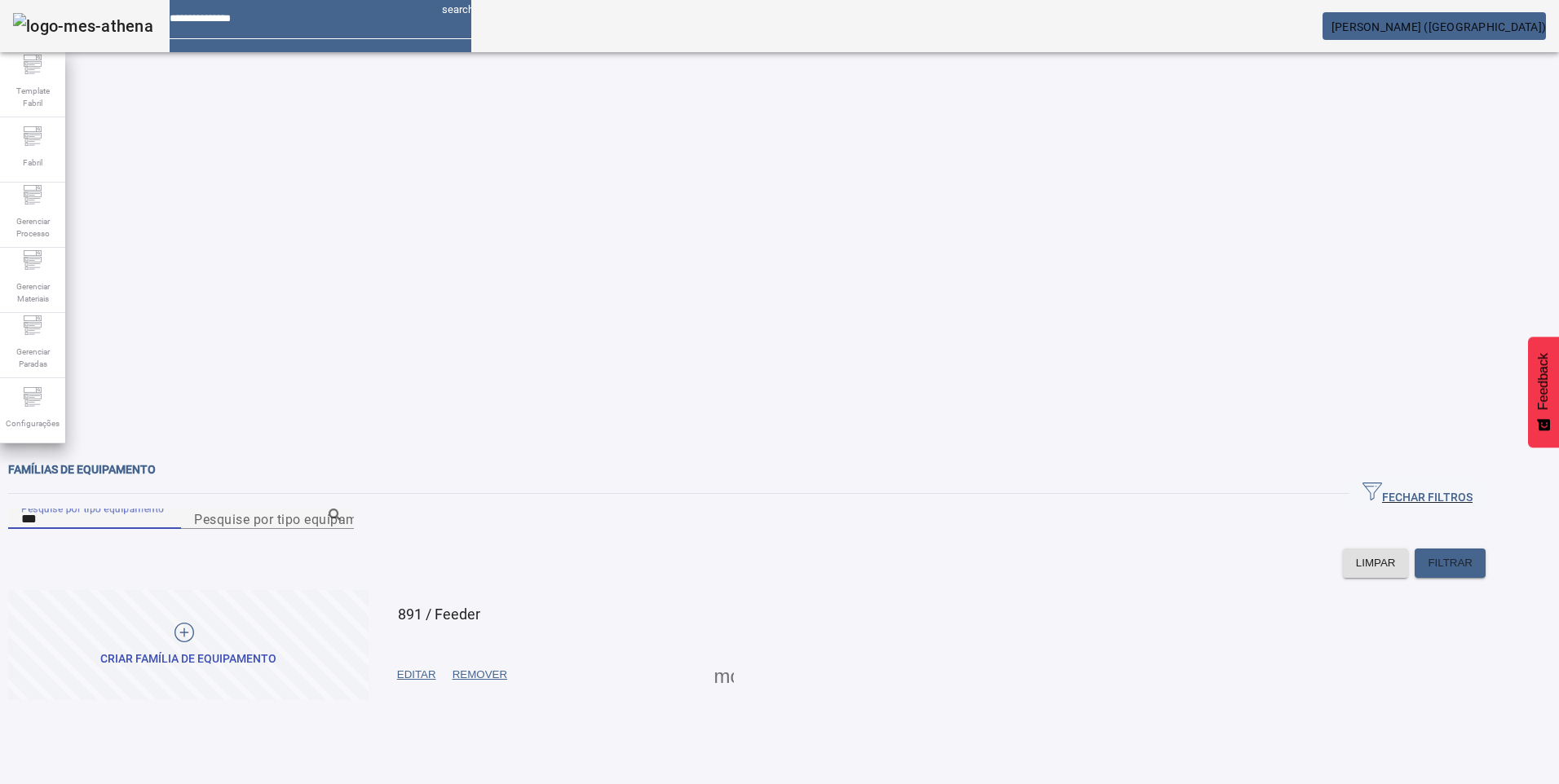 click on "***" at bounding box center (95, 519) 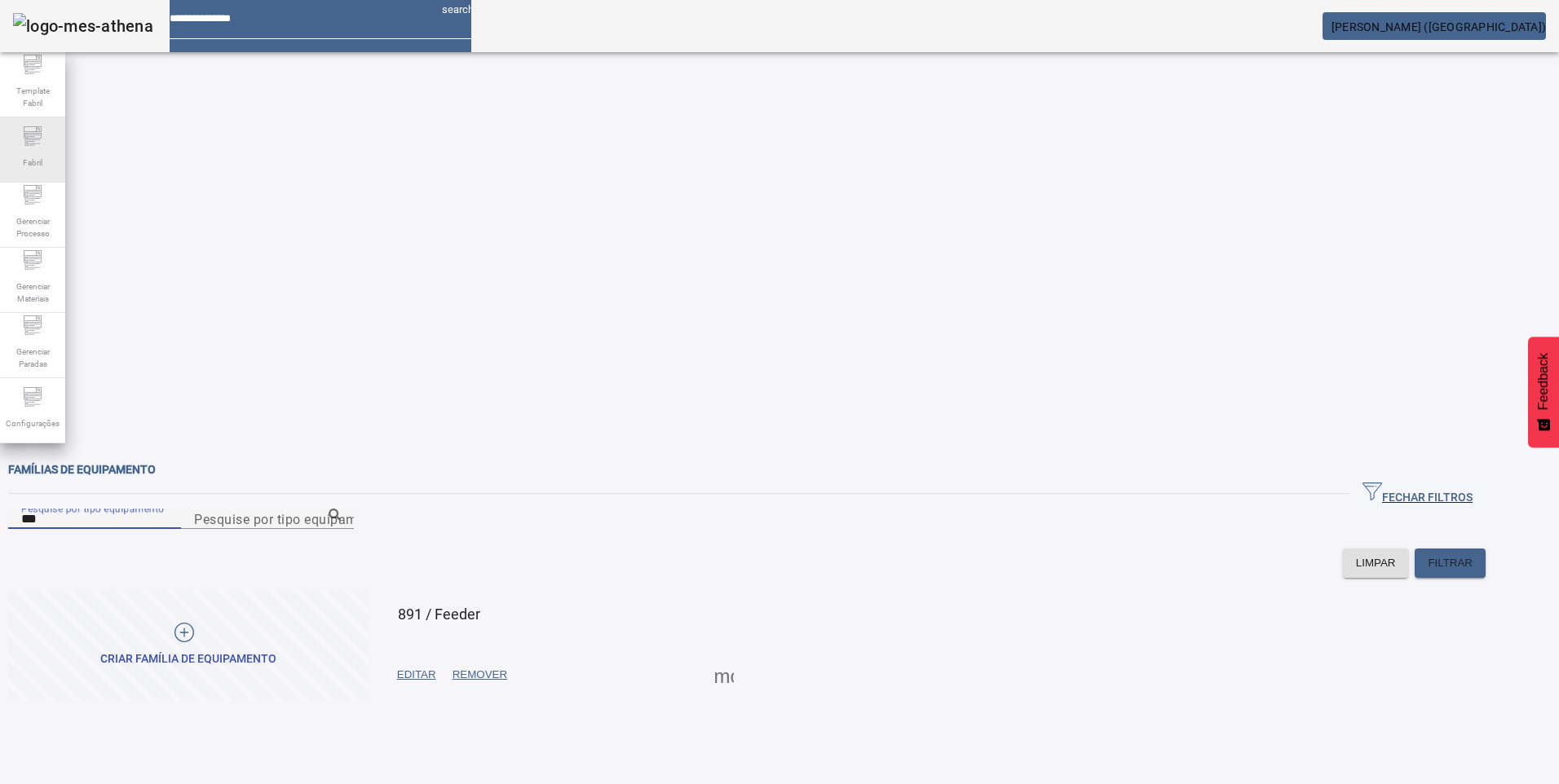 type on "***" 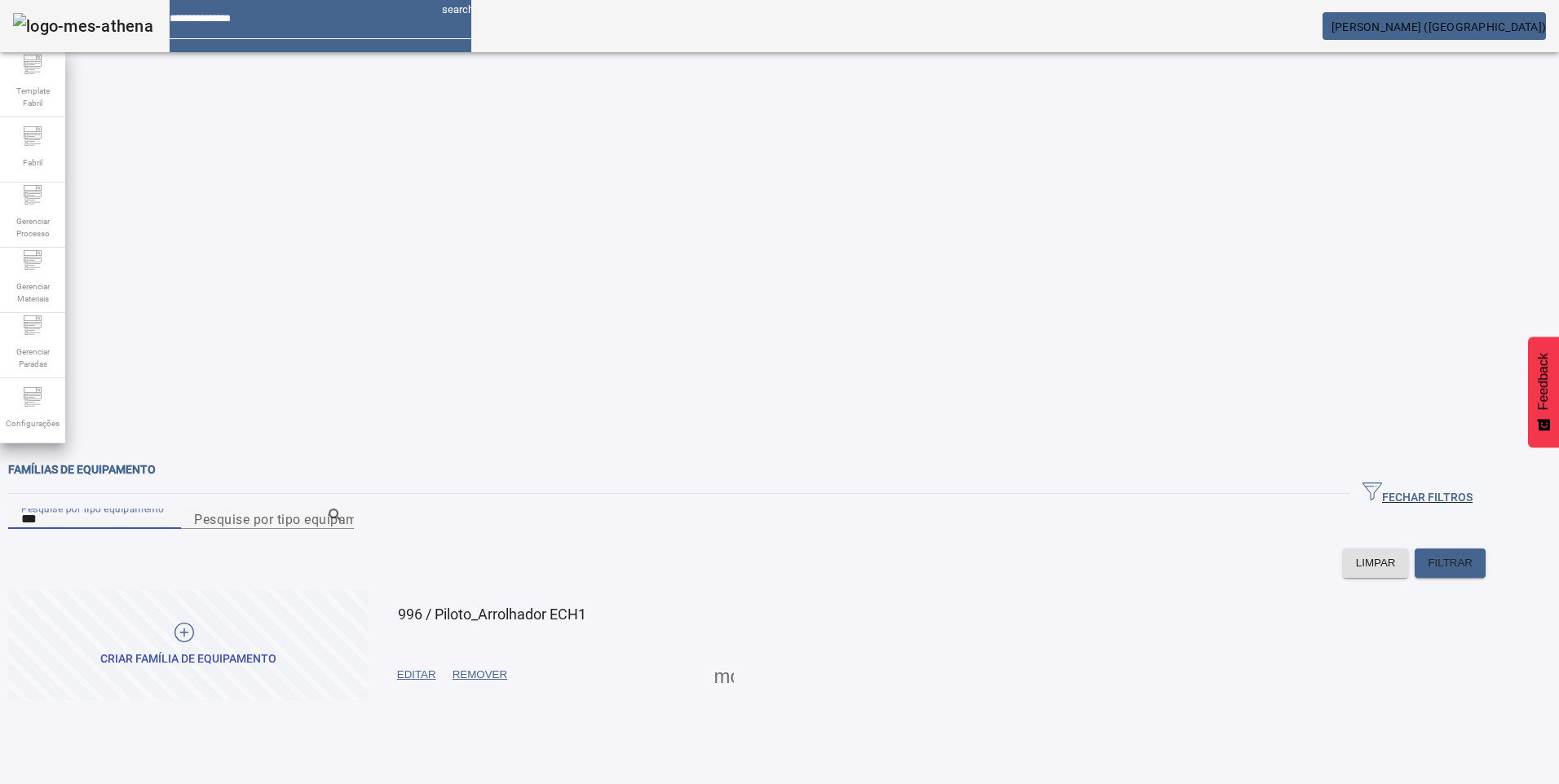 click on "EDITAR" at bounding box center (417, 675) 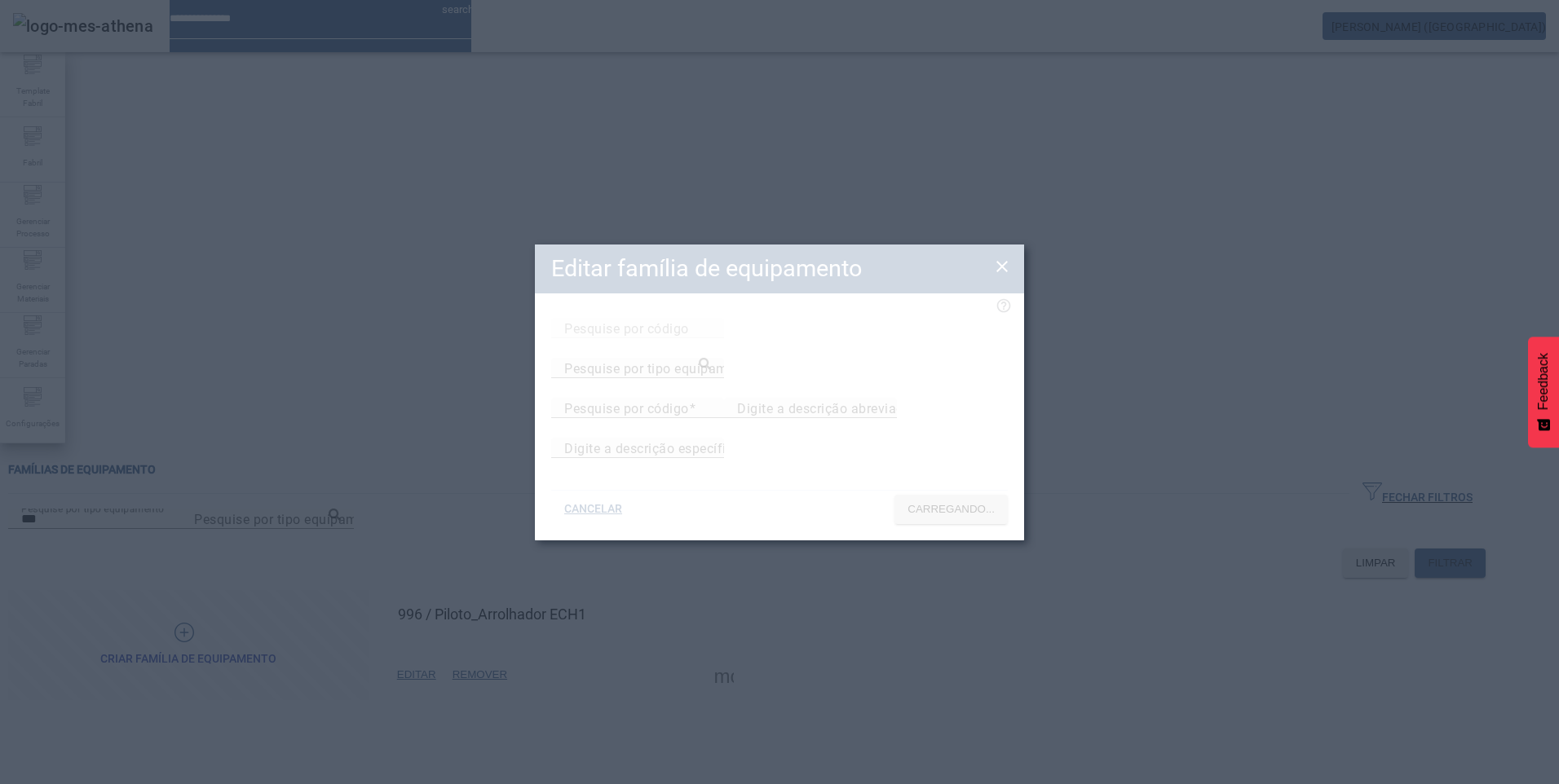 type on "***" 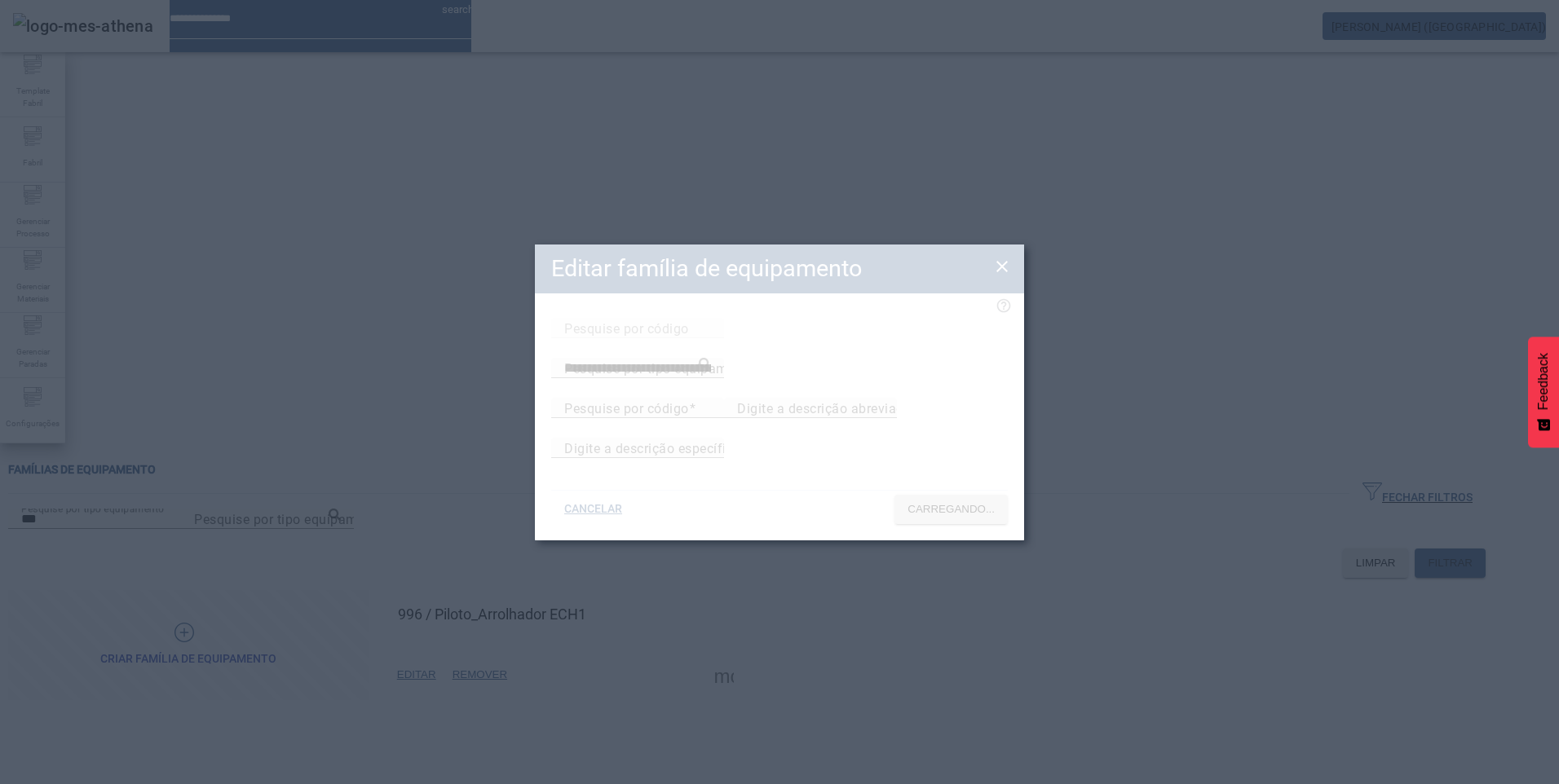 type on "**********" 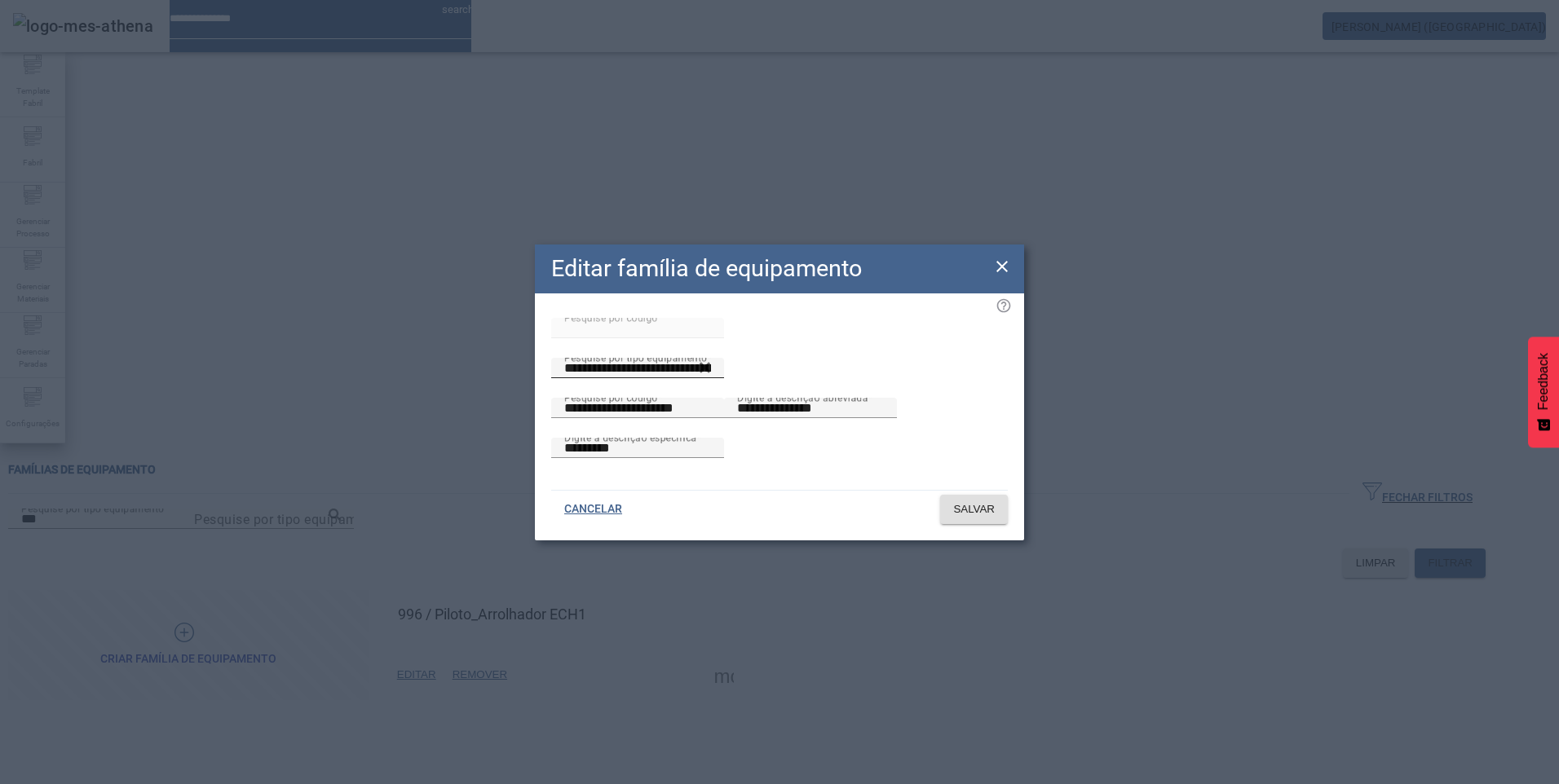 drag, startPoint x: 710, startPoint y: 328, endPoint x: 775, endPoint y: 327, distance: 65.007692 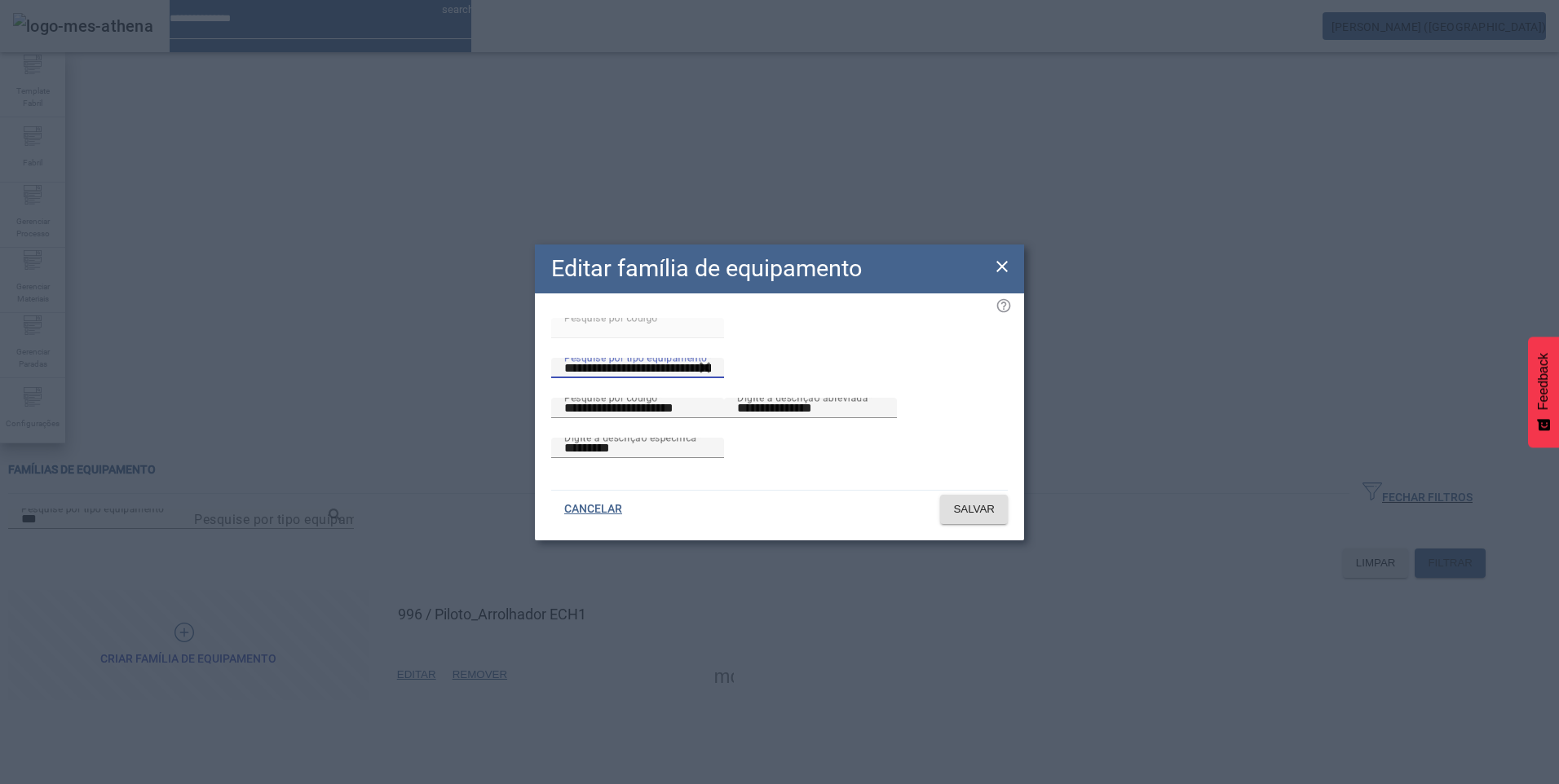 click on "**********" at bounding box center (638, 368) 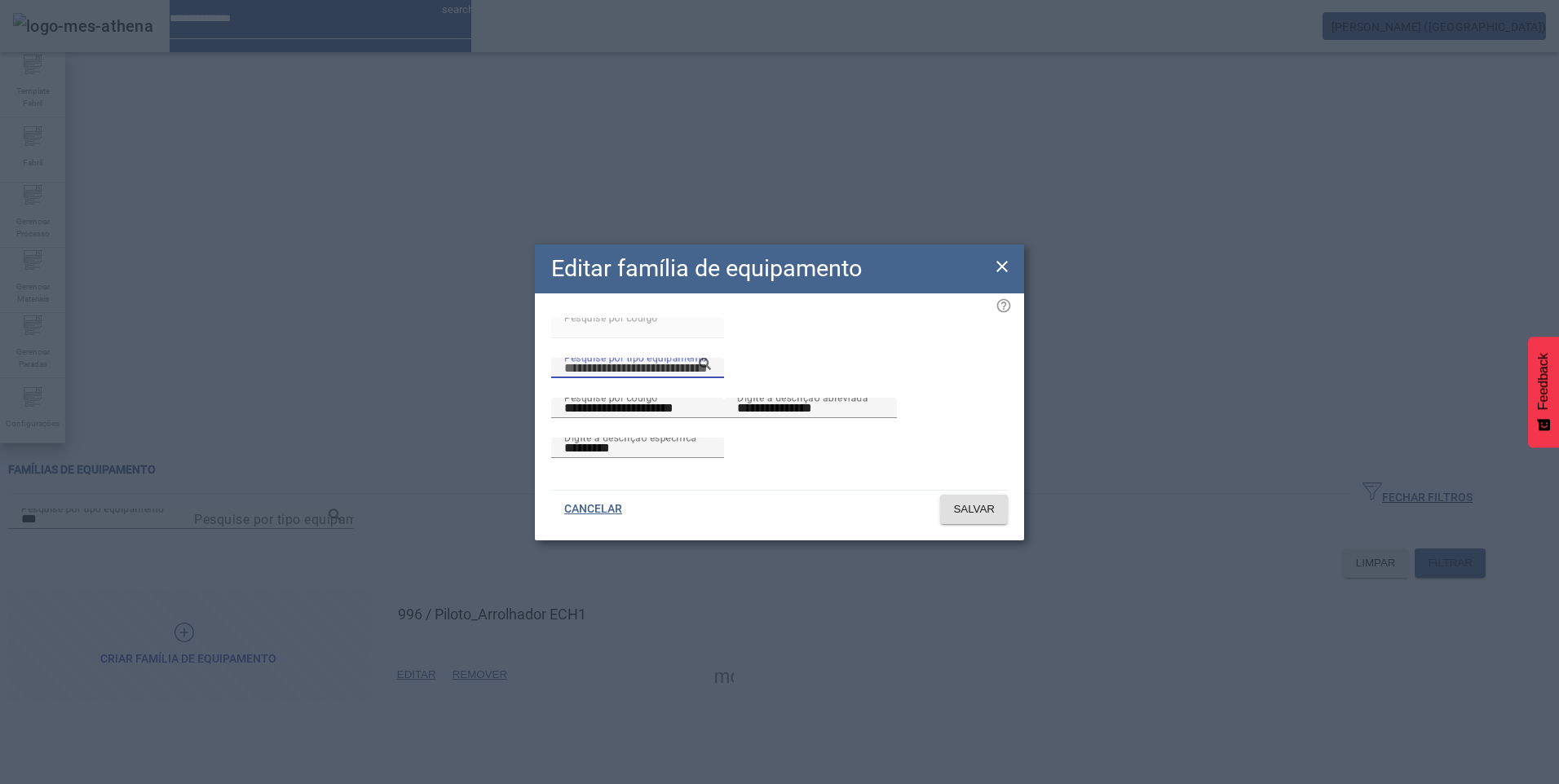 paste on "**********" 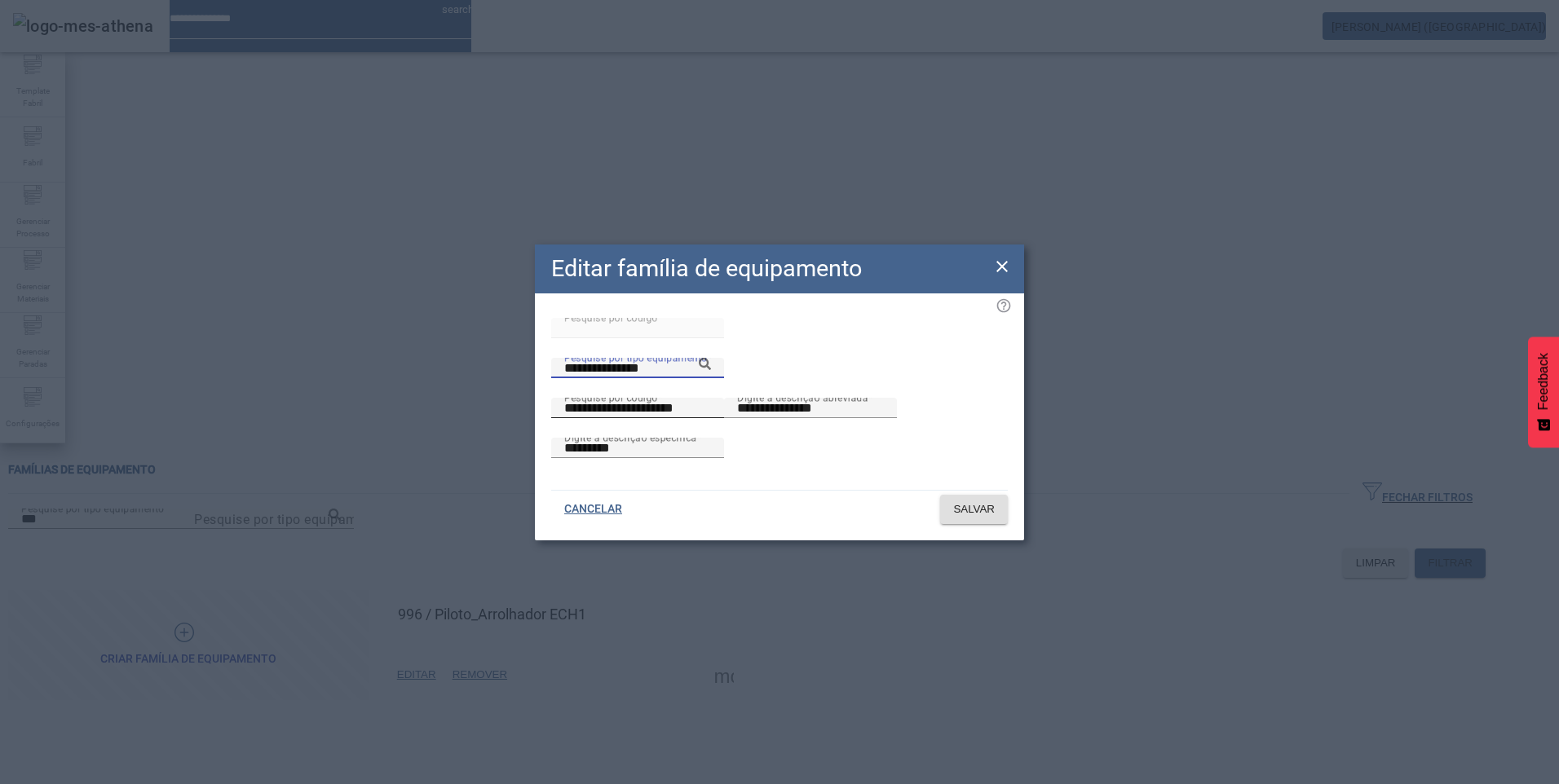 type on "**********" 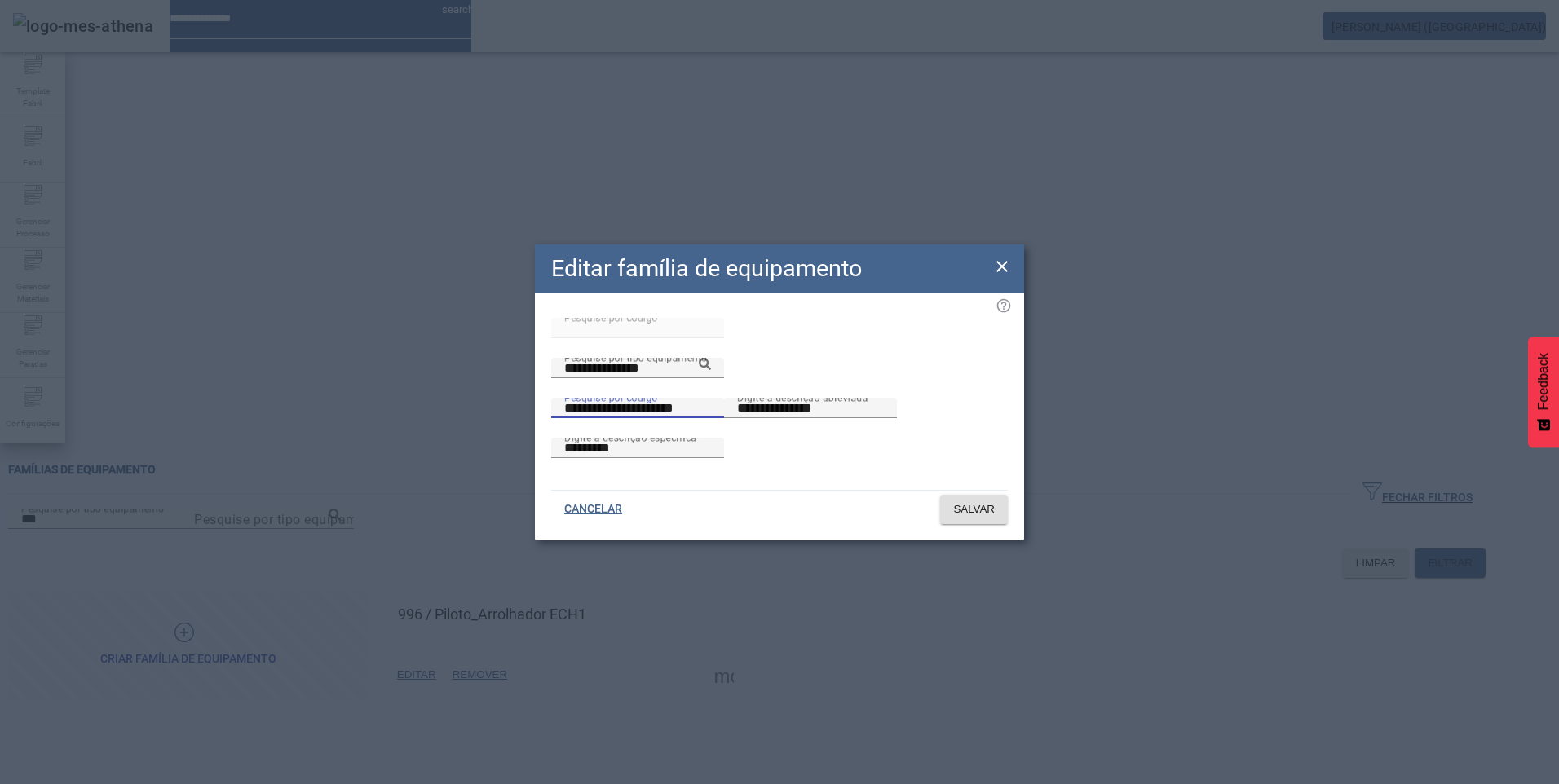 drag, startPoint x: 707, startPoint y: 391, endPoint x: 366, endPoint y: 410, distance: 341.5289 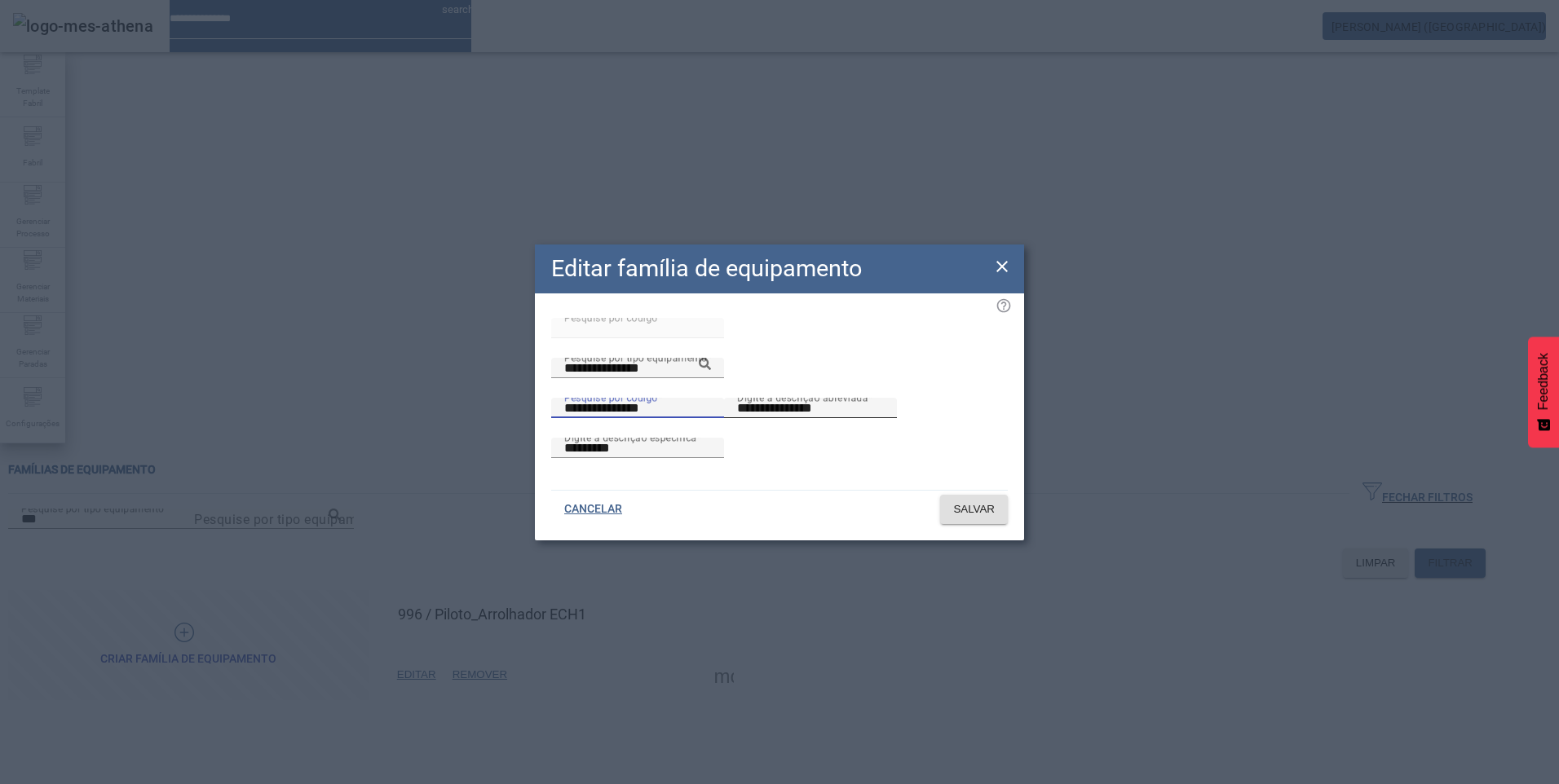 type on "**********" 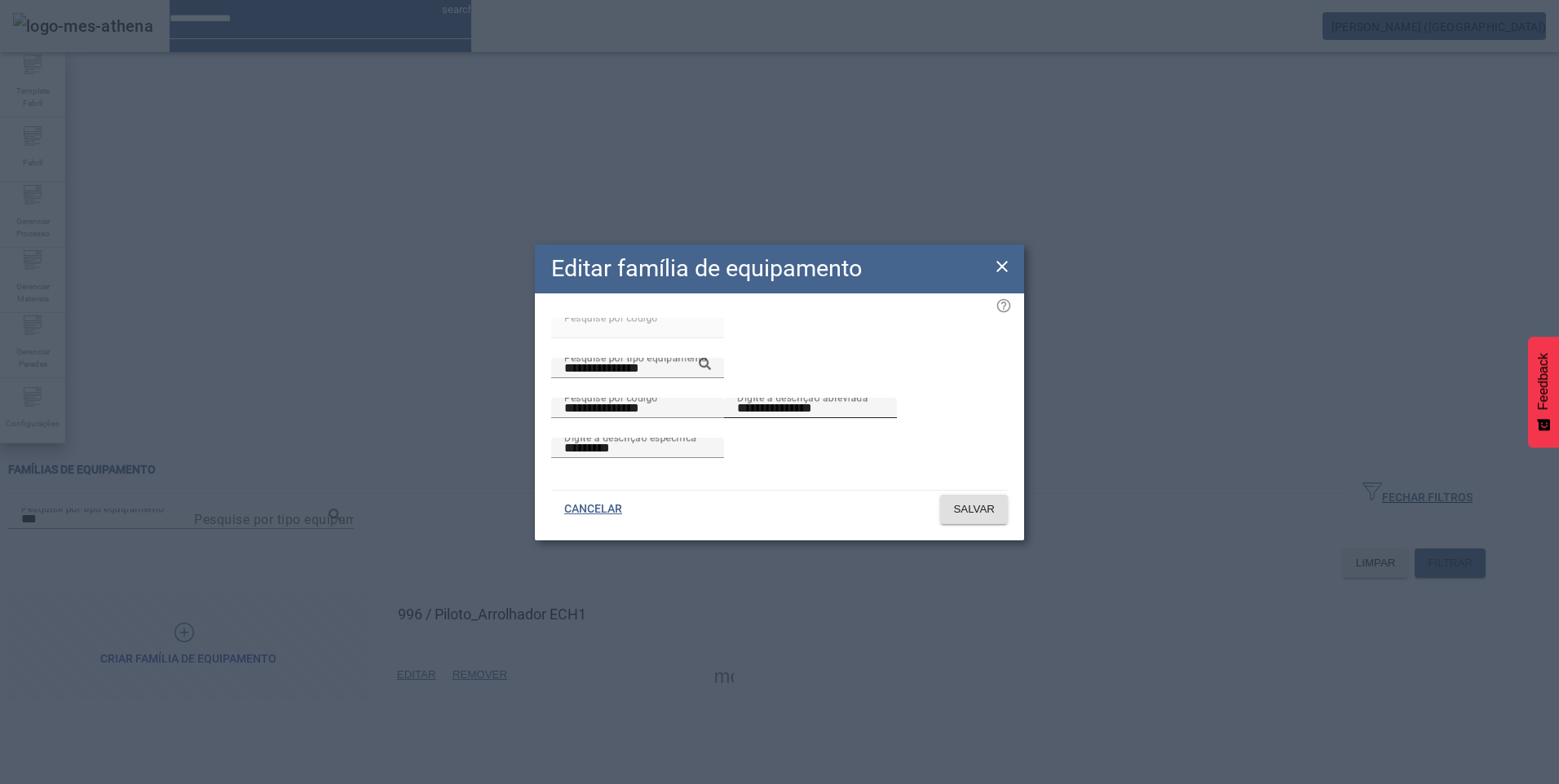 drag, startPoint x: 694, startPoint y: 471, endPoint x: 568, endPoint y: 452, distance: 127.42449 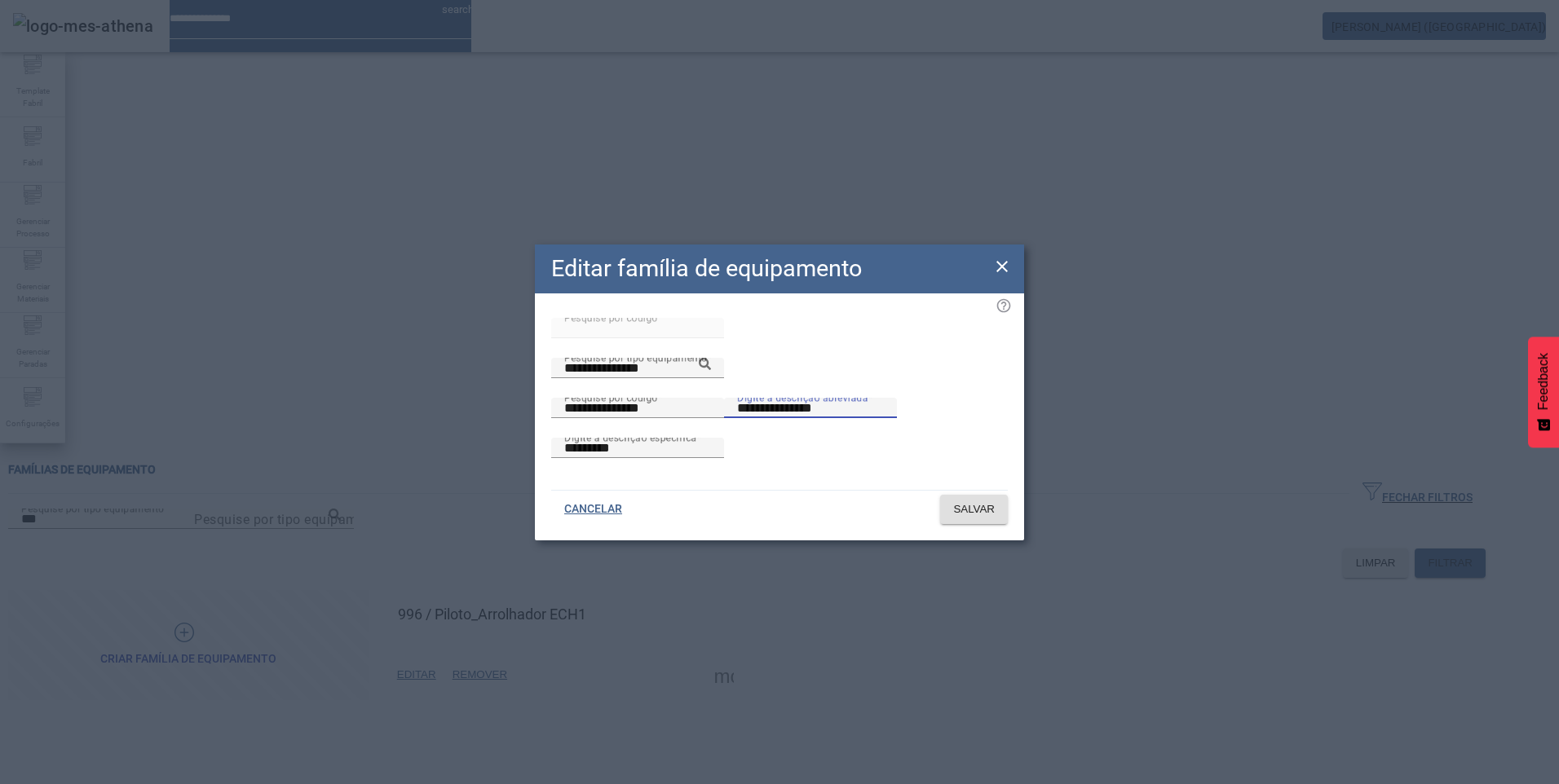 drag, startPoint x: 678, startPoint y: 458, endPoint x: 515, endPoint y: 456, distance: 163.01227 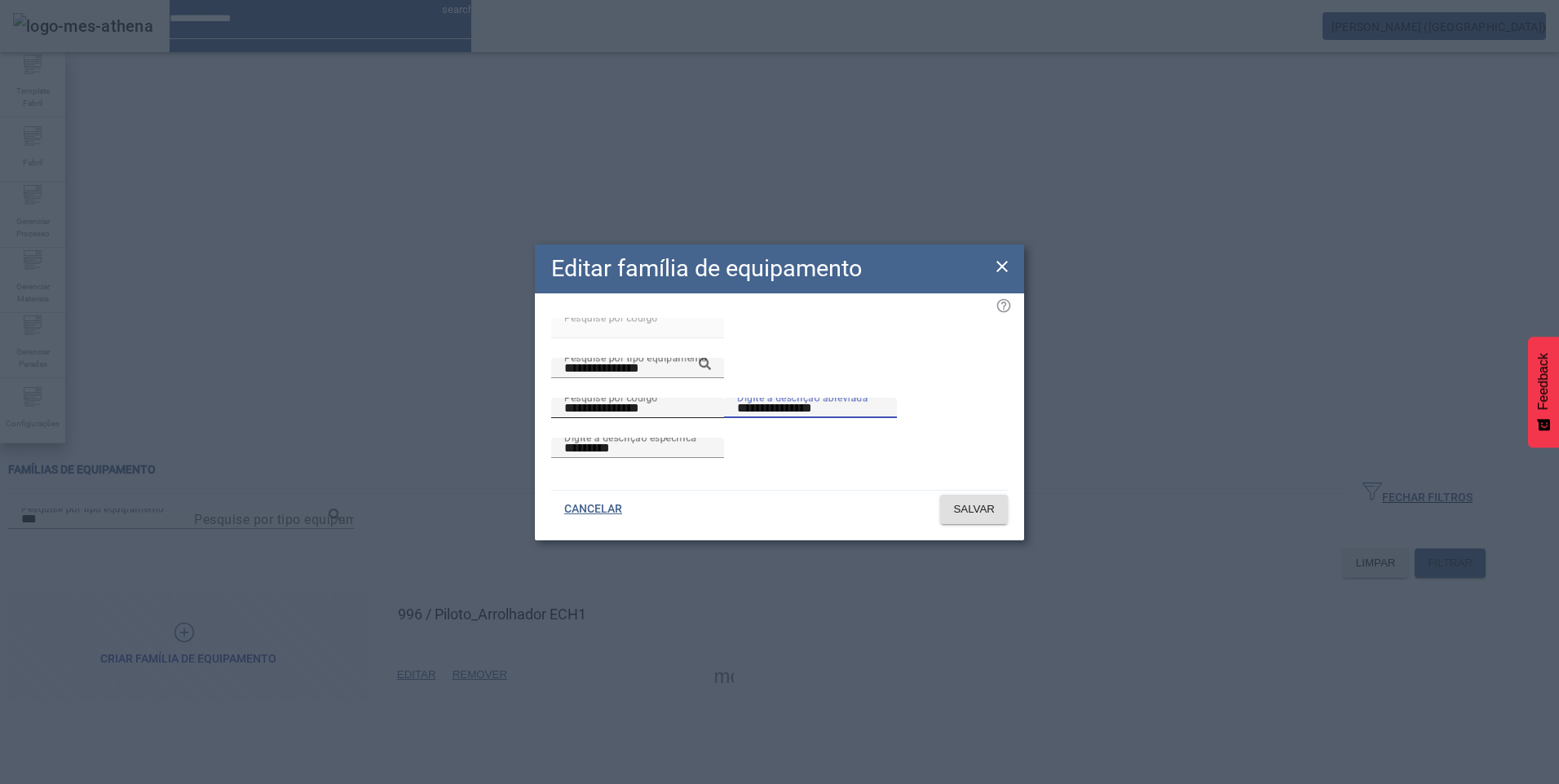 paste 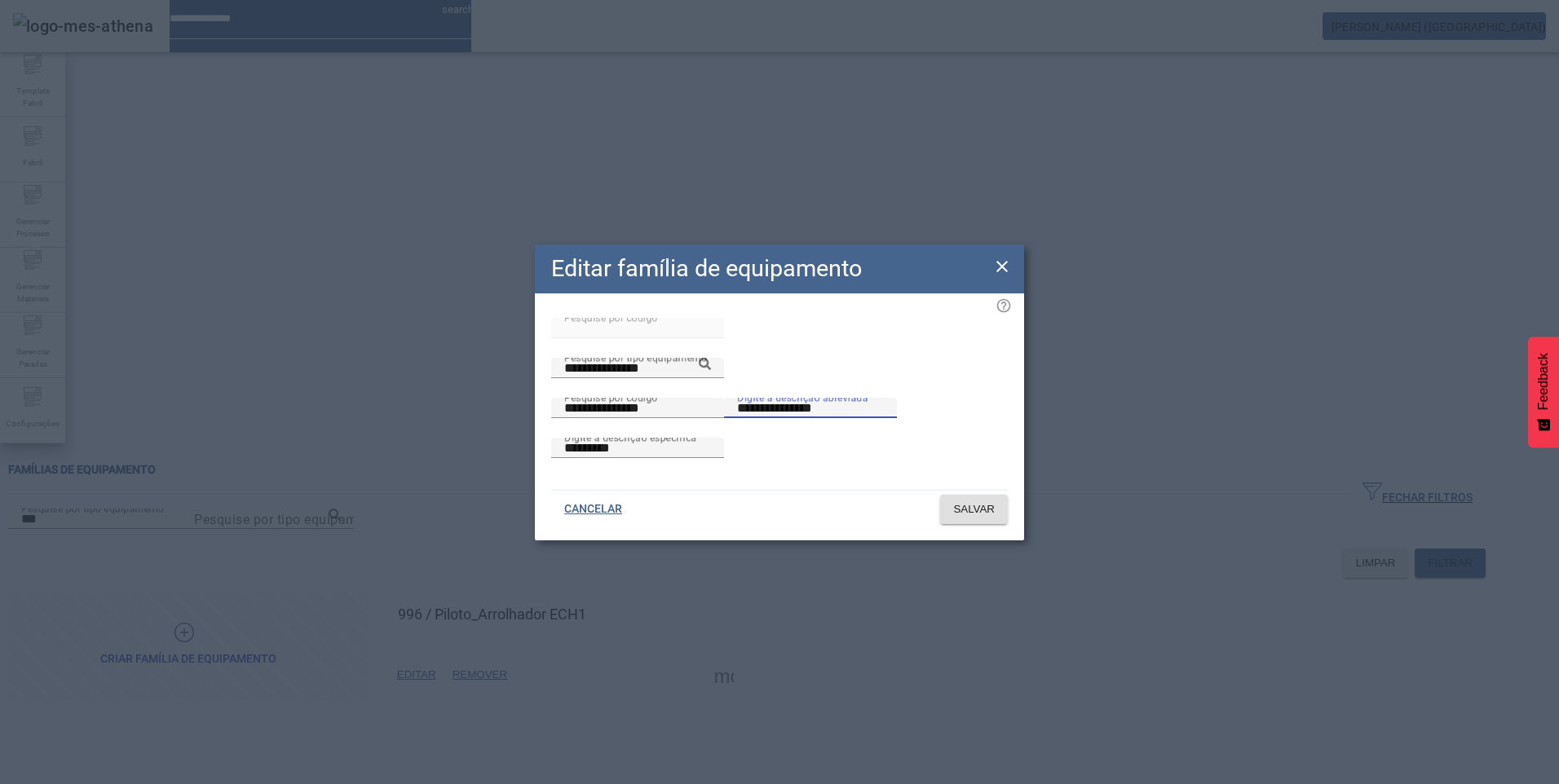 type on "**********" 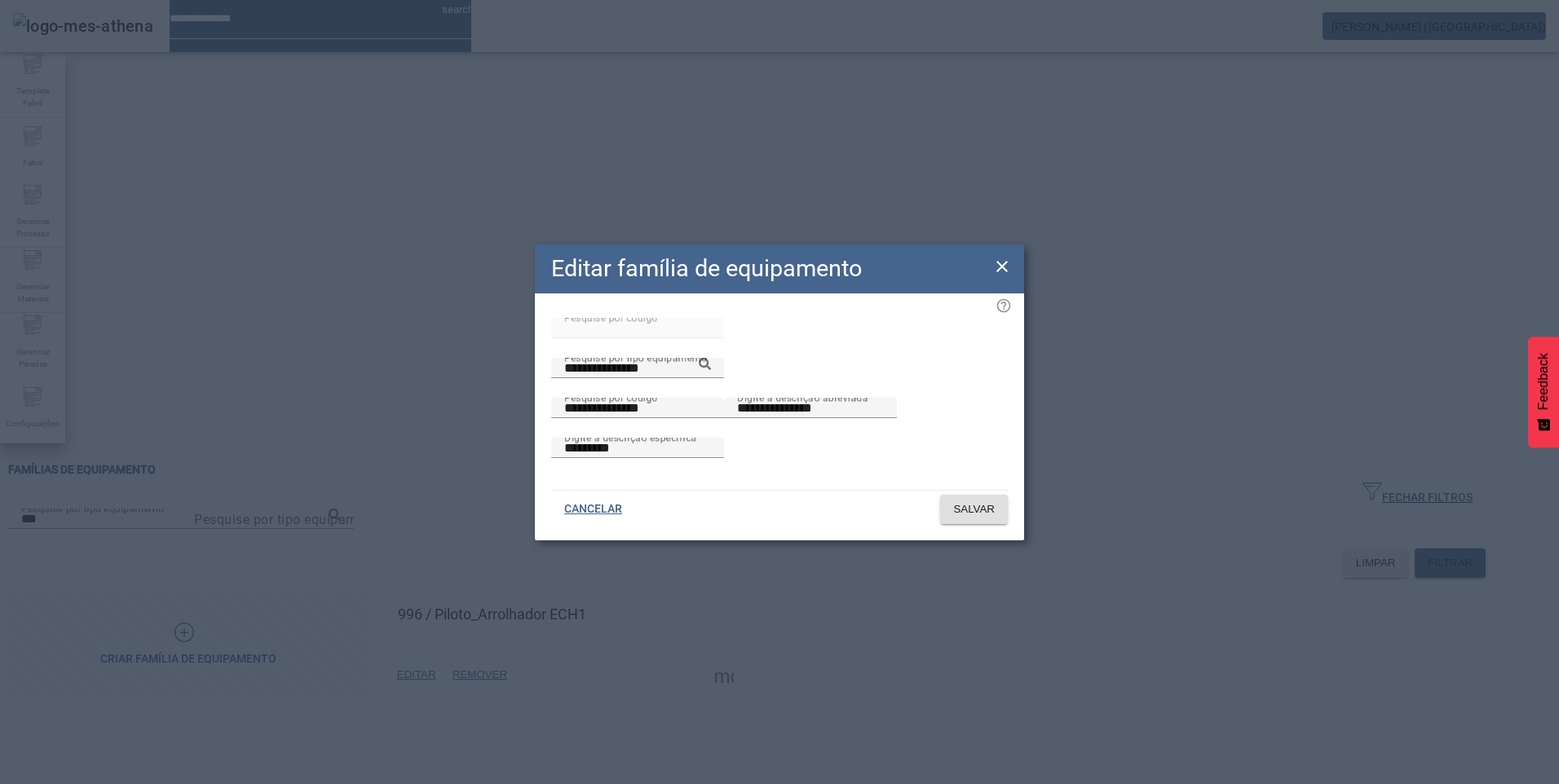 click 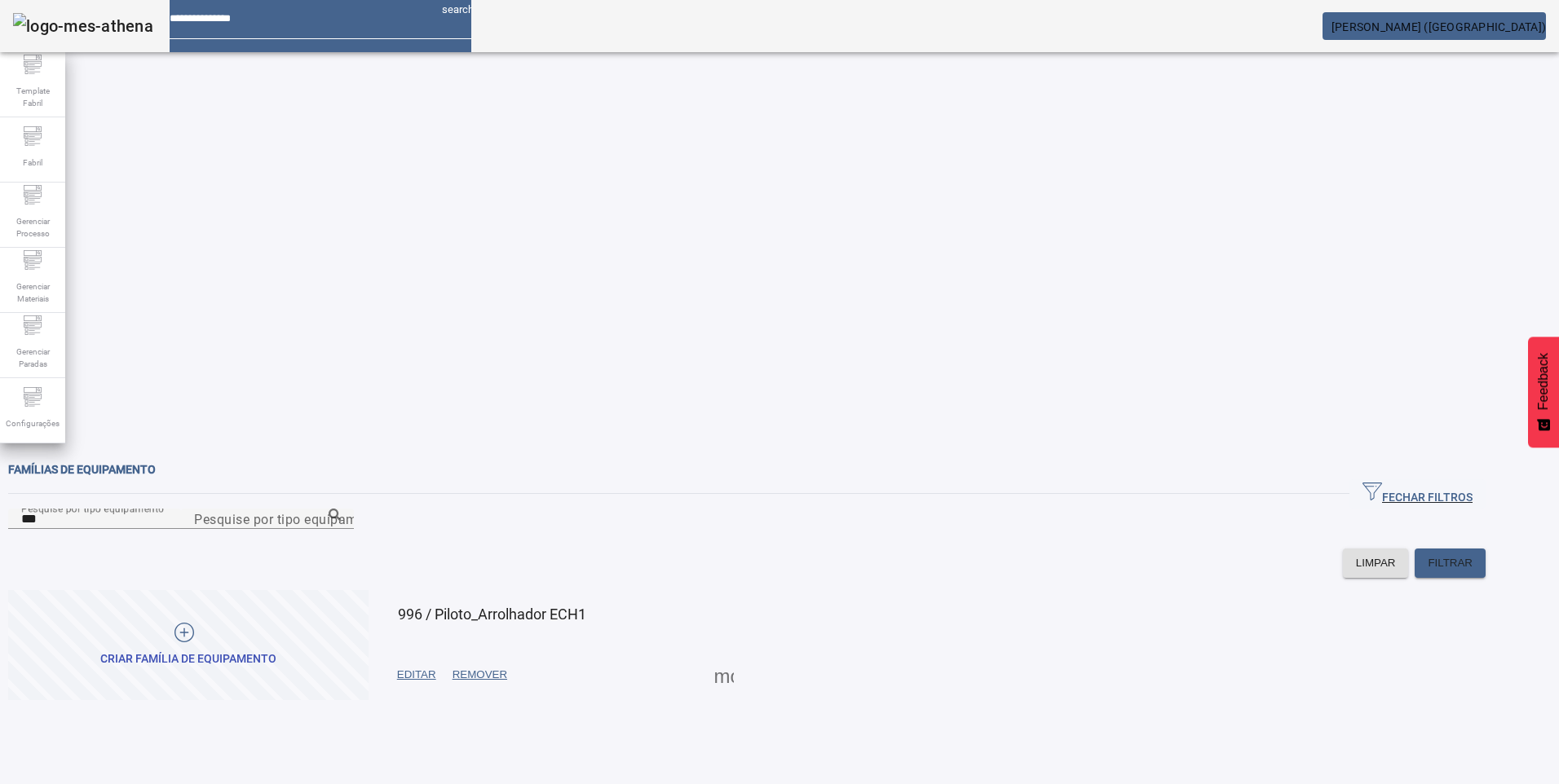 click on "EDITAR" at bounding box center (417, 675) 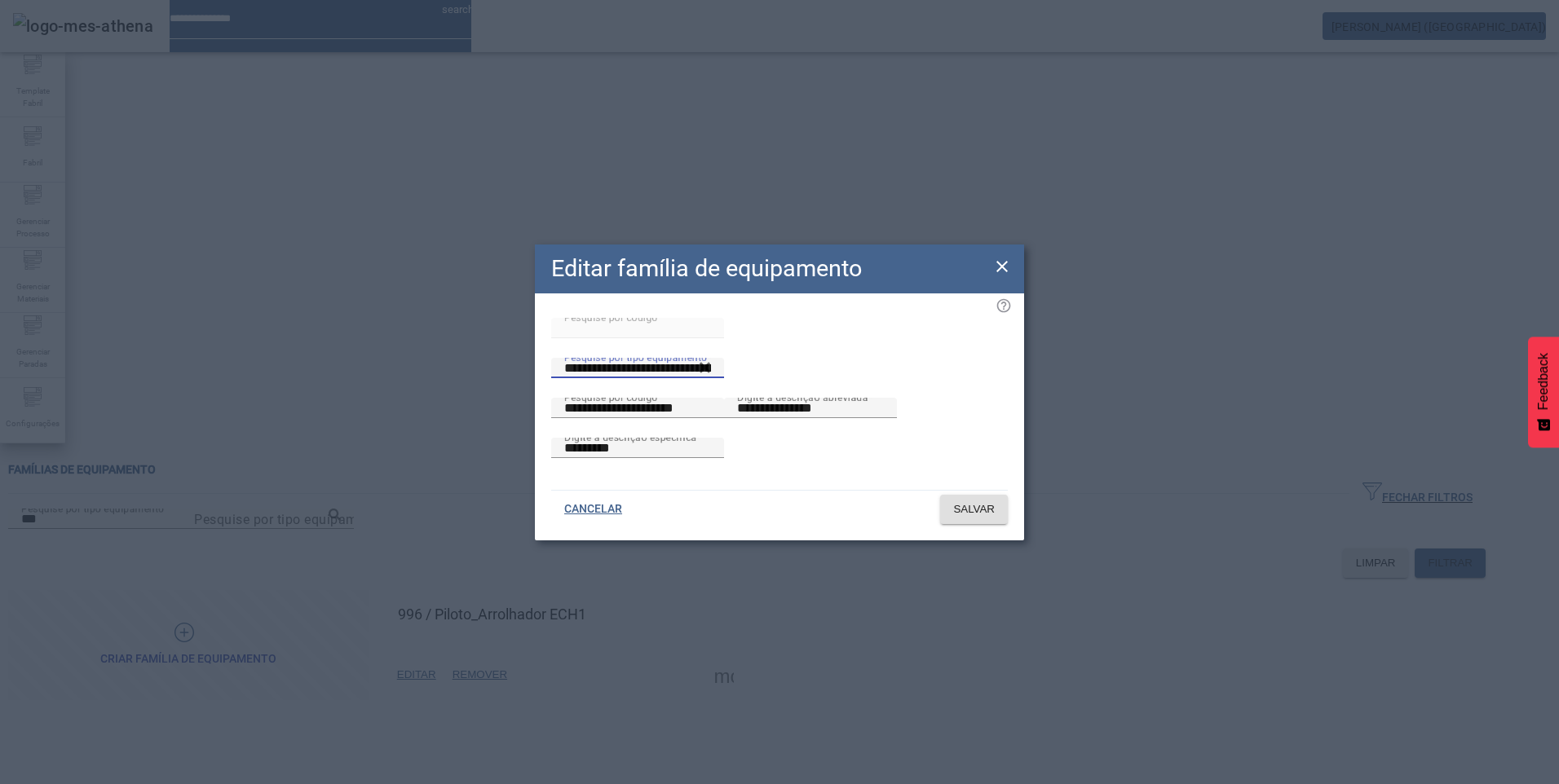 drag, startPoint x: 714, startPoint y: 333, endPoint x: 1261, endPoint y: 328, distance: 547.02285 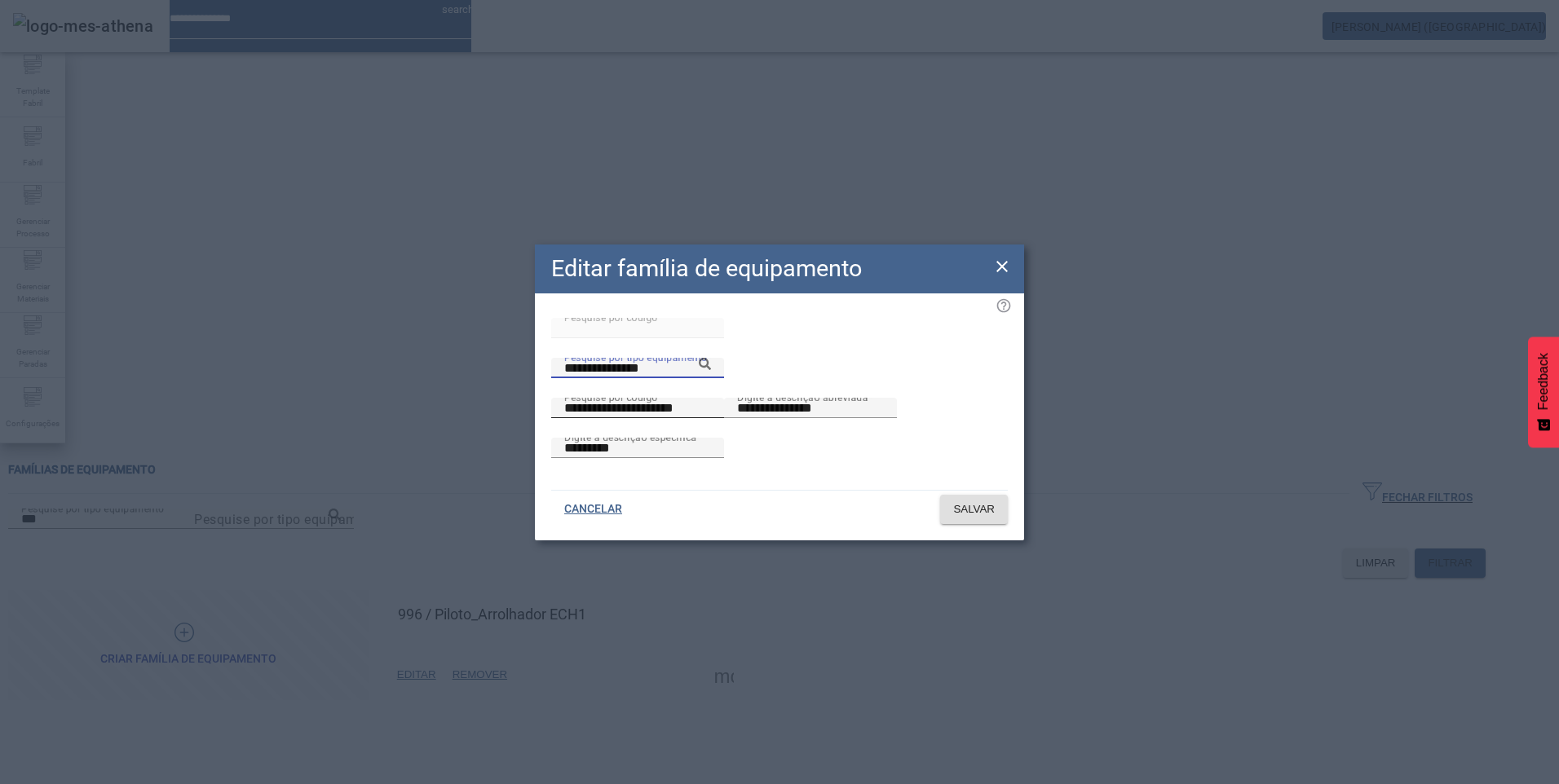 type on "**********" 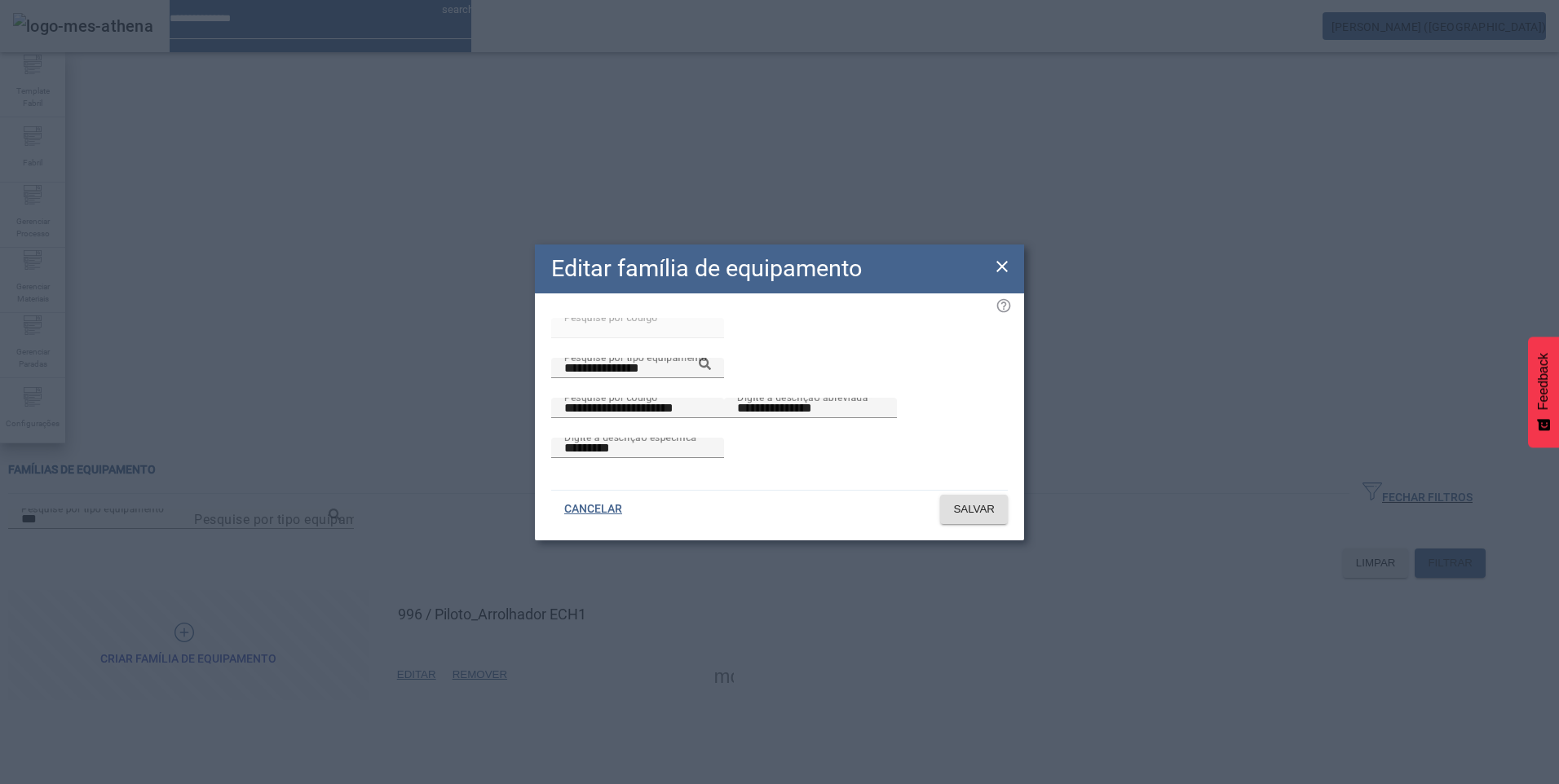 drag, startPoint x: 790, startPoint y: 384, endPoint x: 207, endPoint y: 376, distance: 583.05489 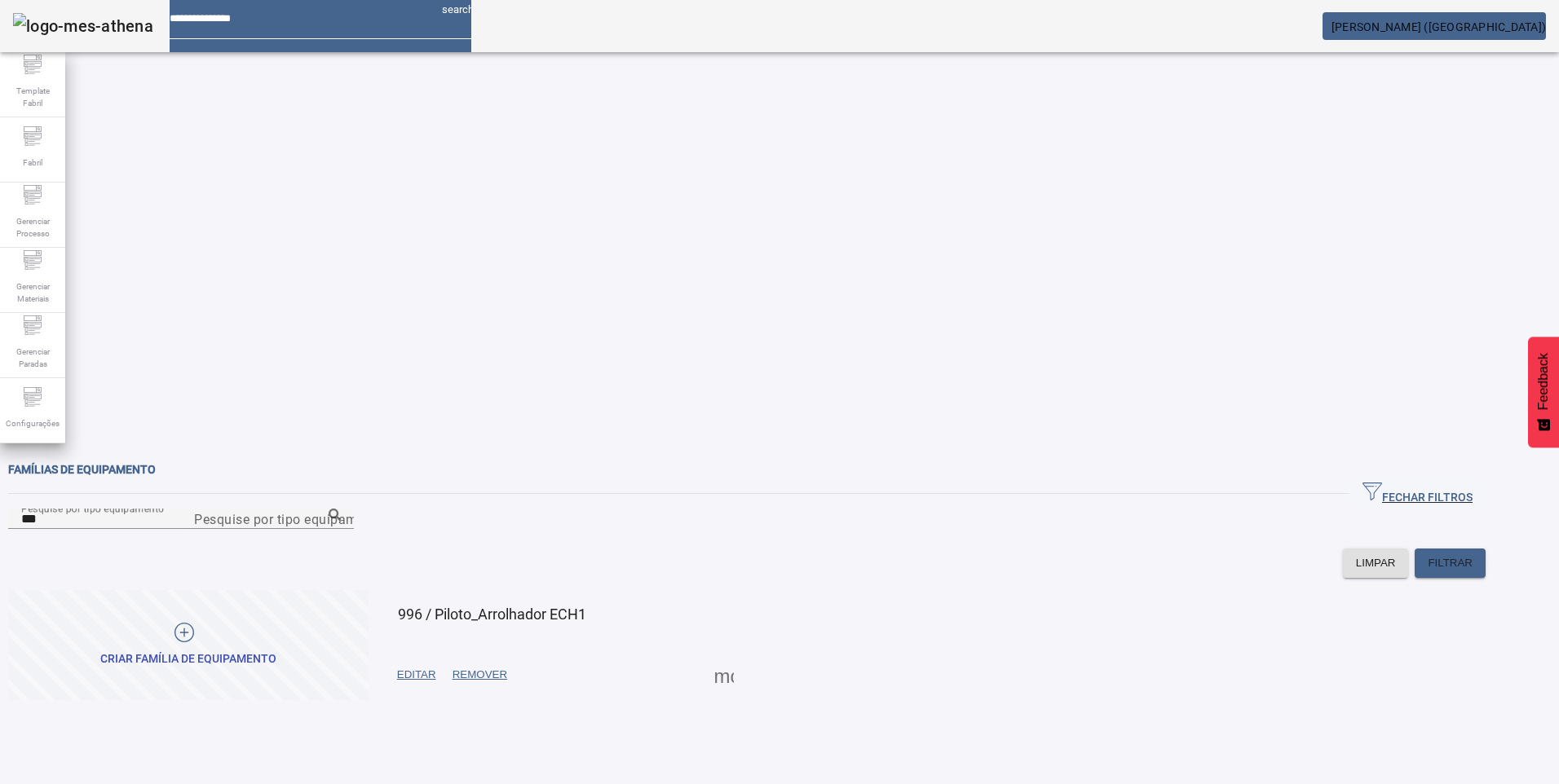 click on "EDITAR" at bounding box center (417, 675) 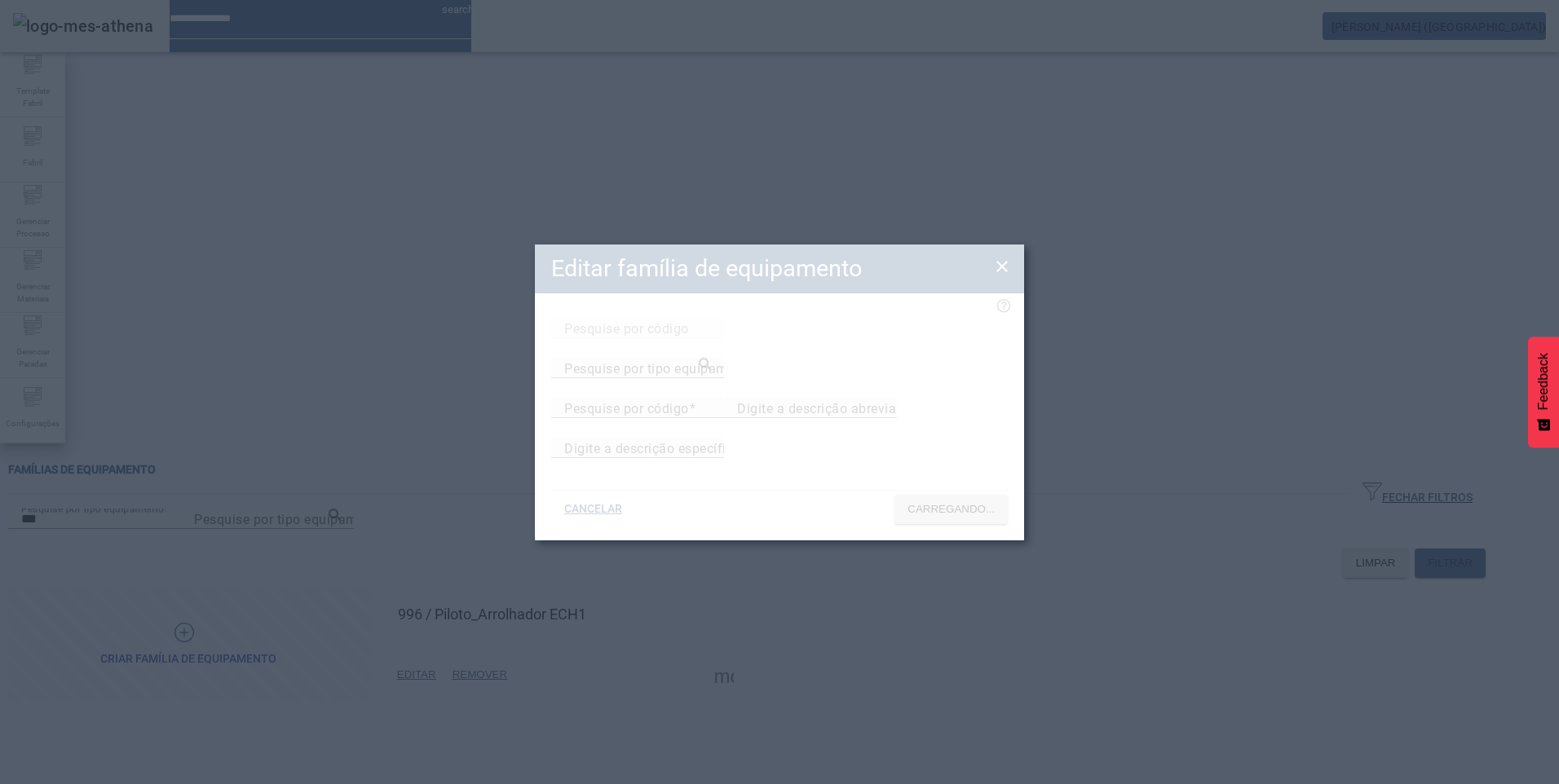 type on "***" 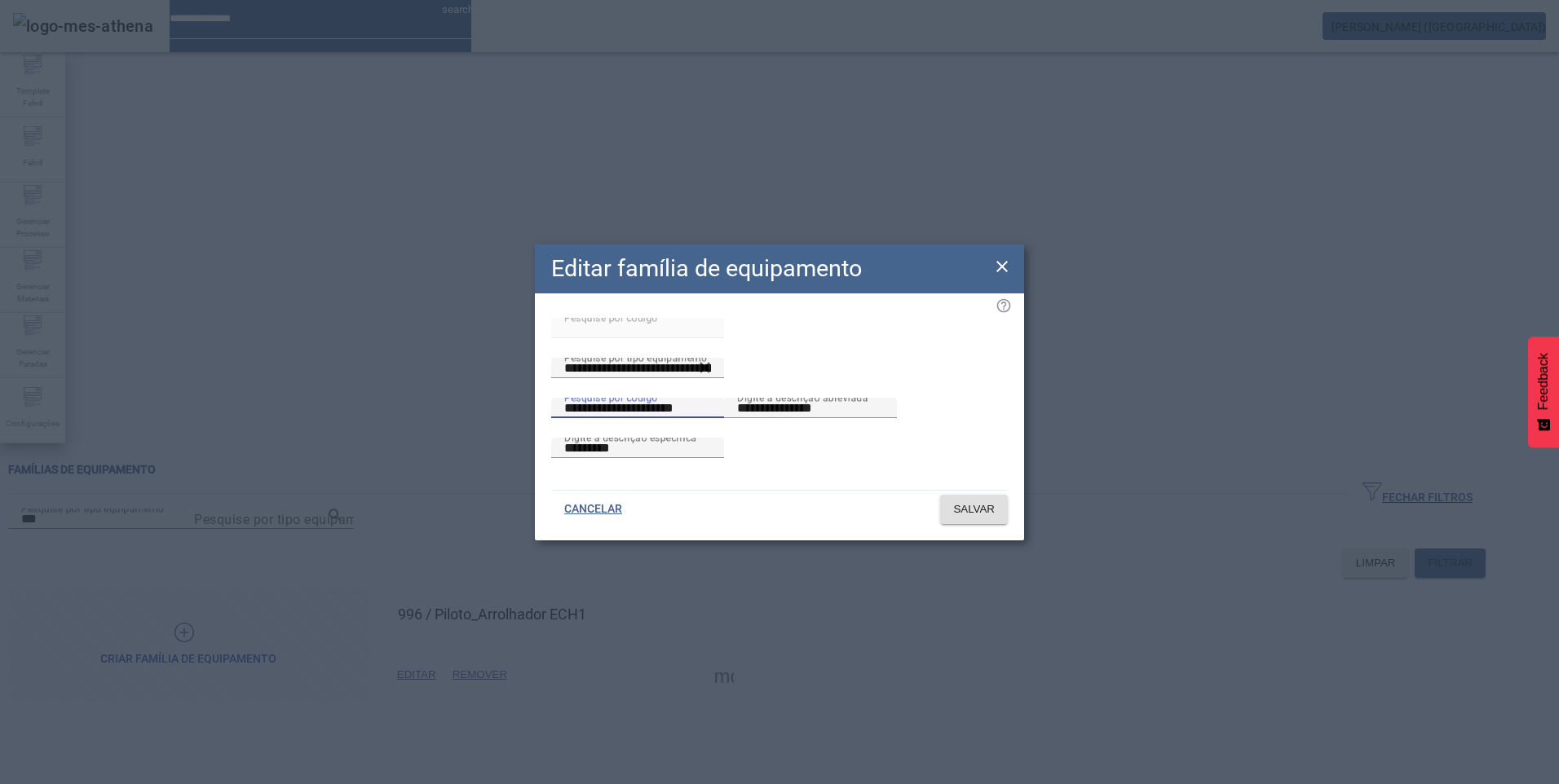 drag, startPoint x: 713, startPoint y: 400, endPoint x: 498, endPoint y: 408, distance: 215.14879 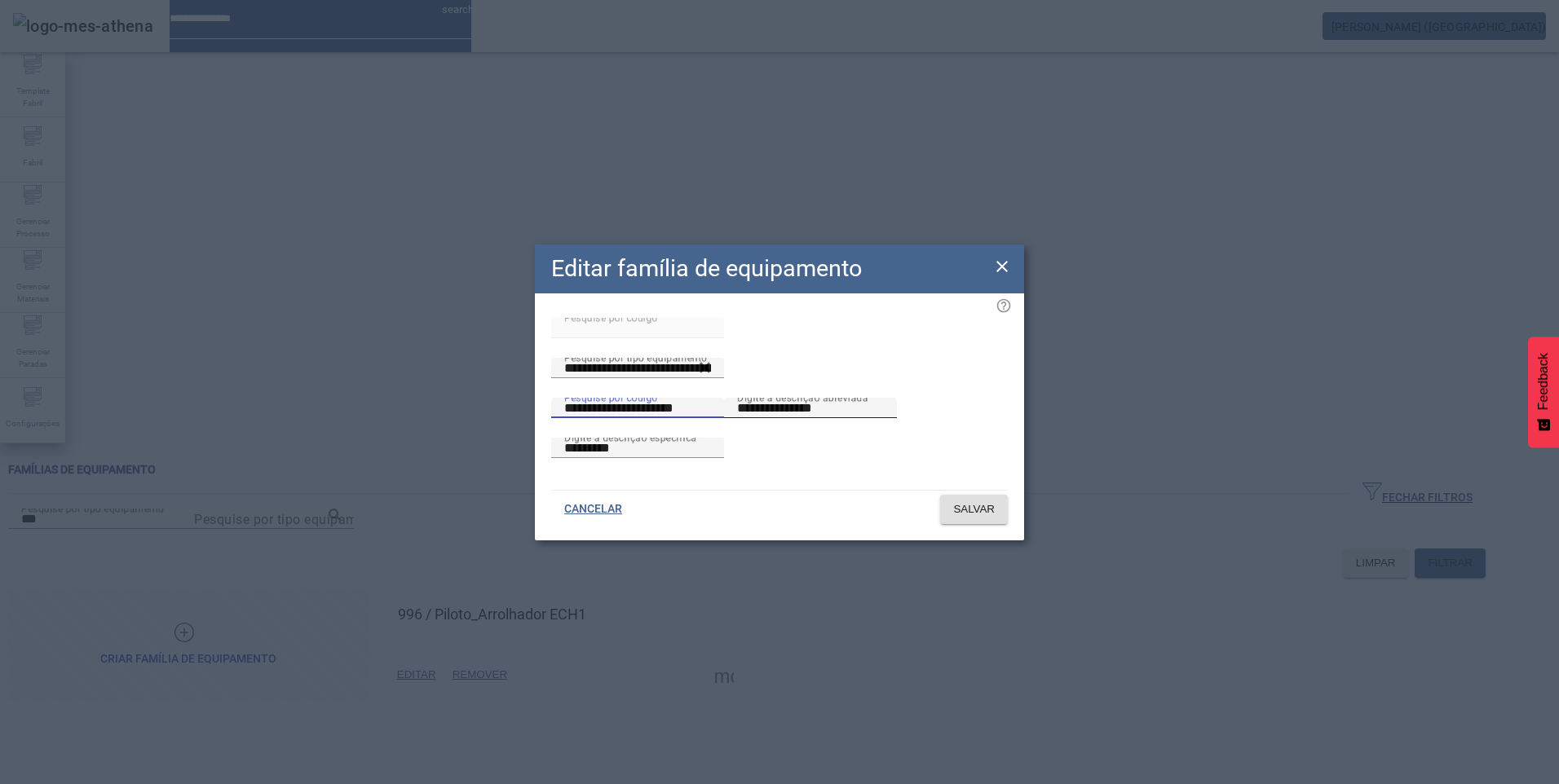 paste 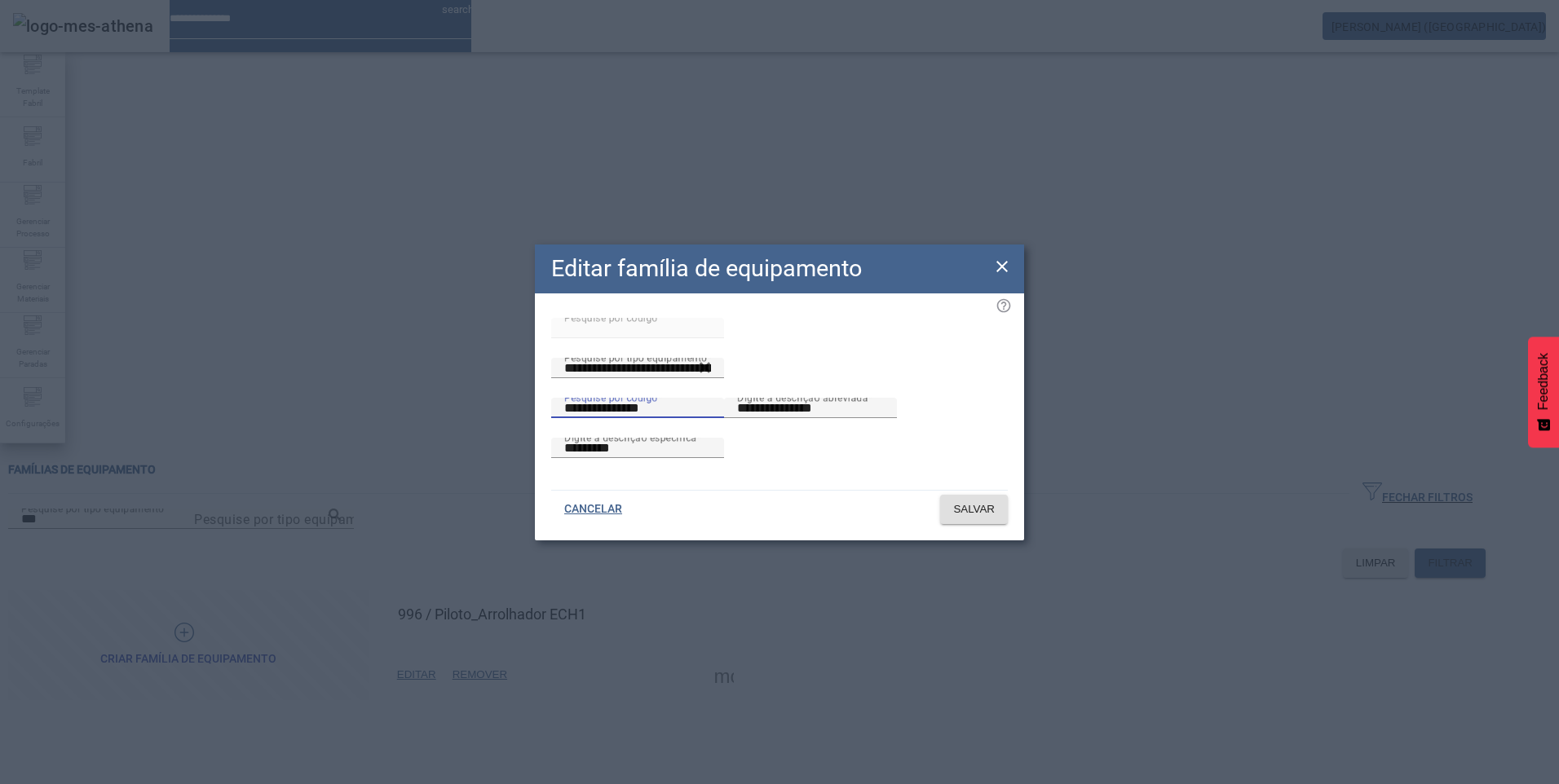 type on "**********" 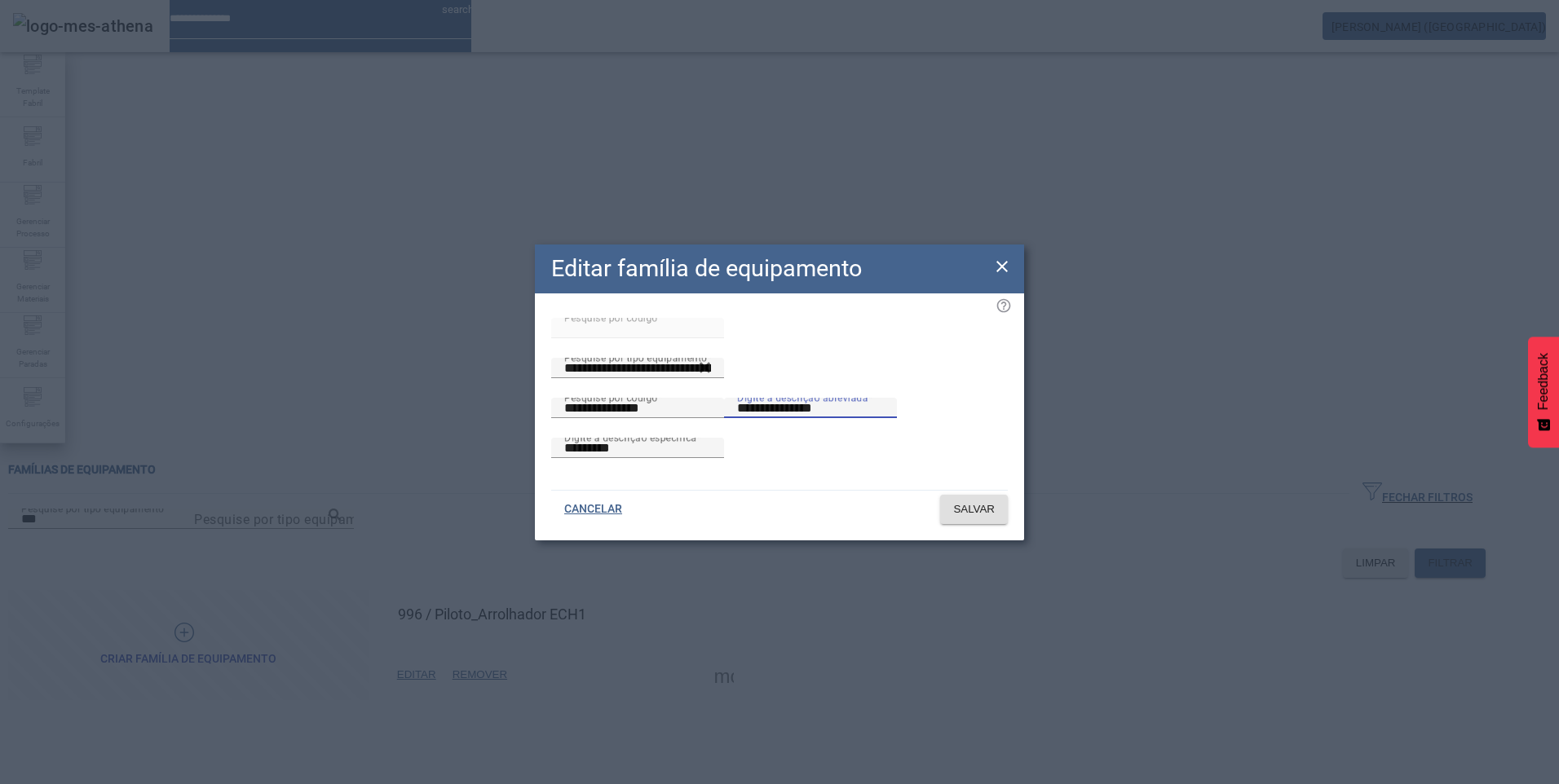 paste 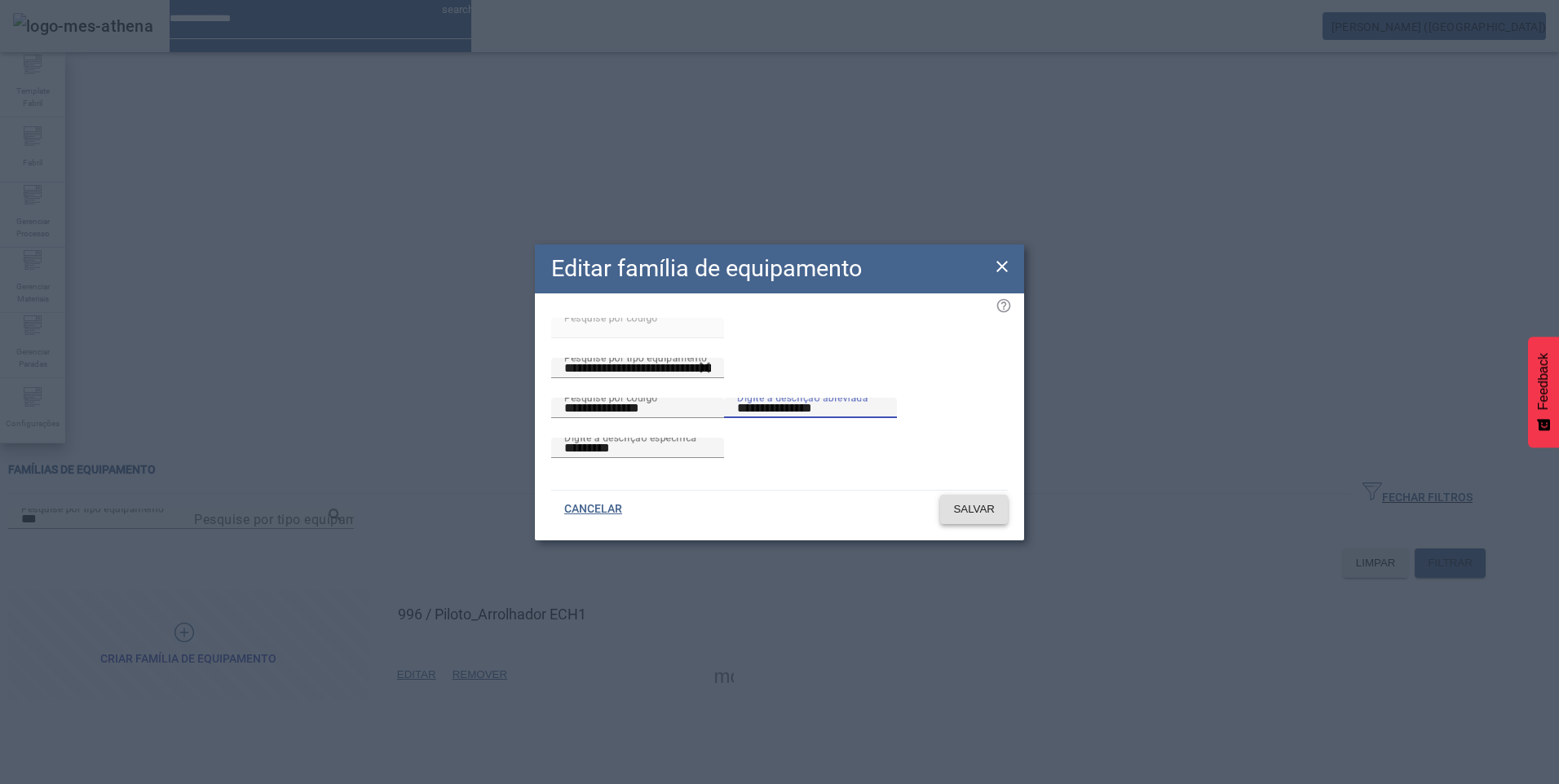type on "**********" 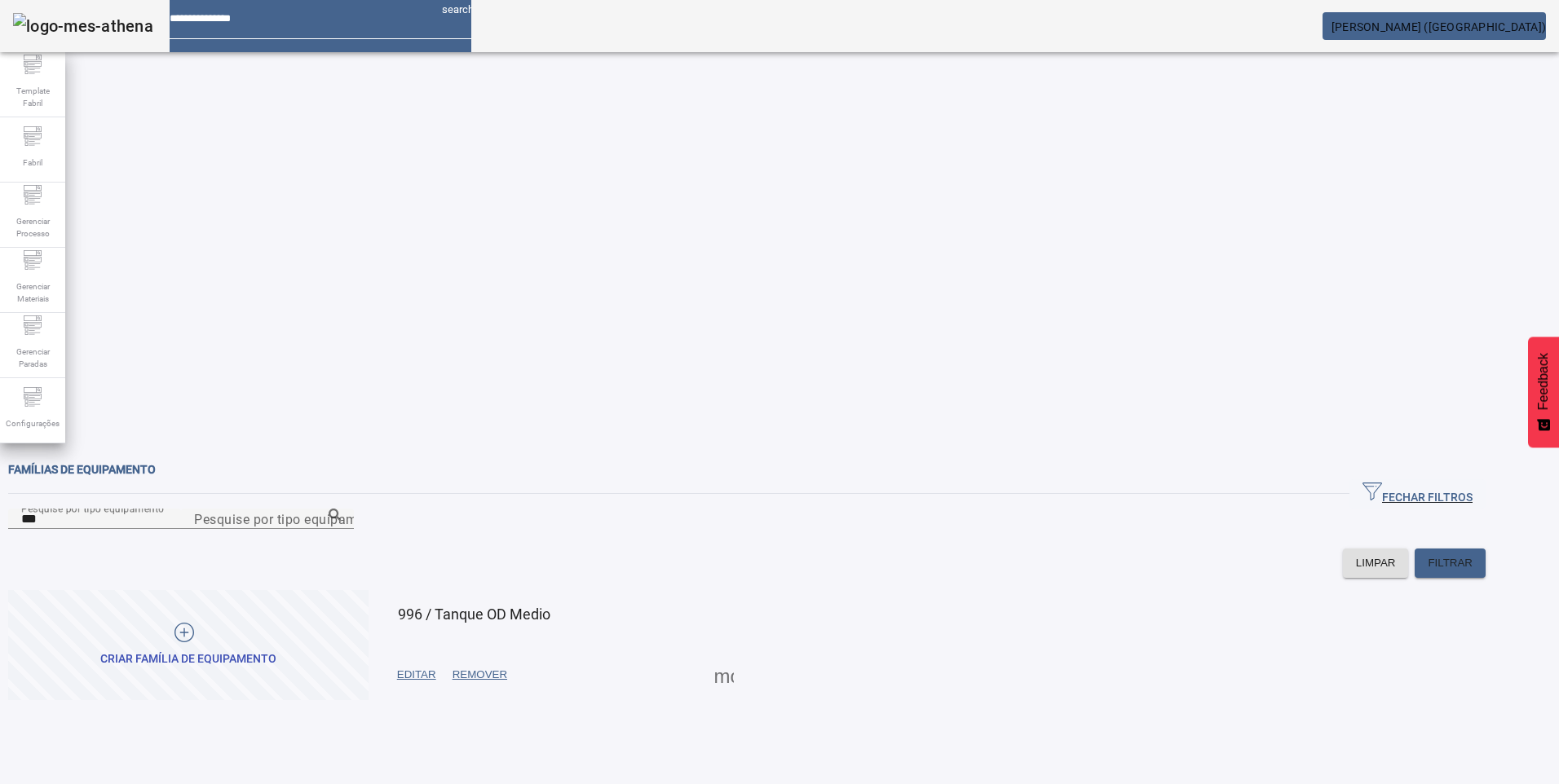 click on "EDITAR" at bounding box center [417, 675] 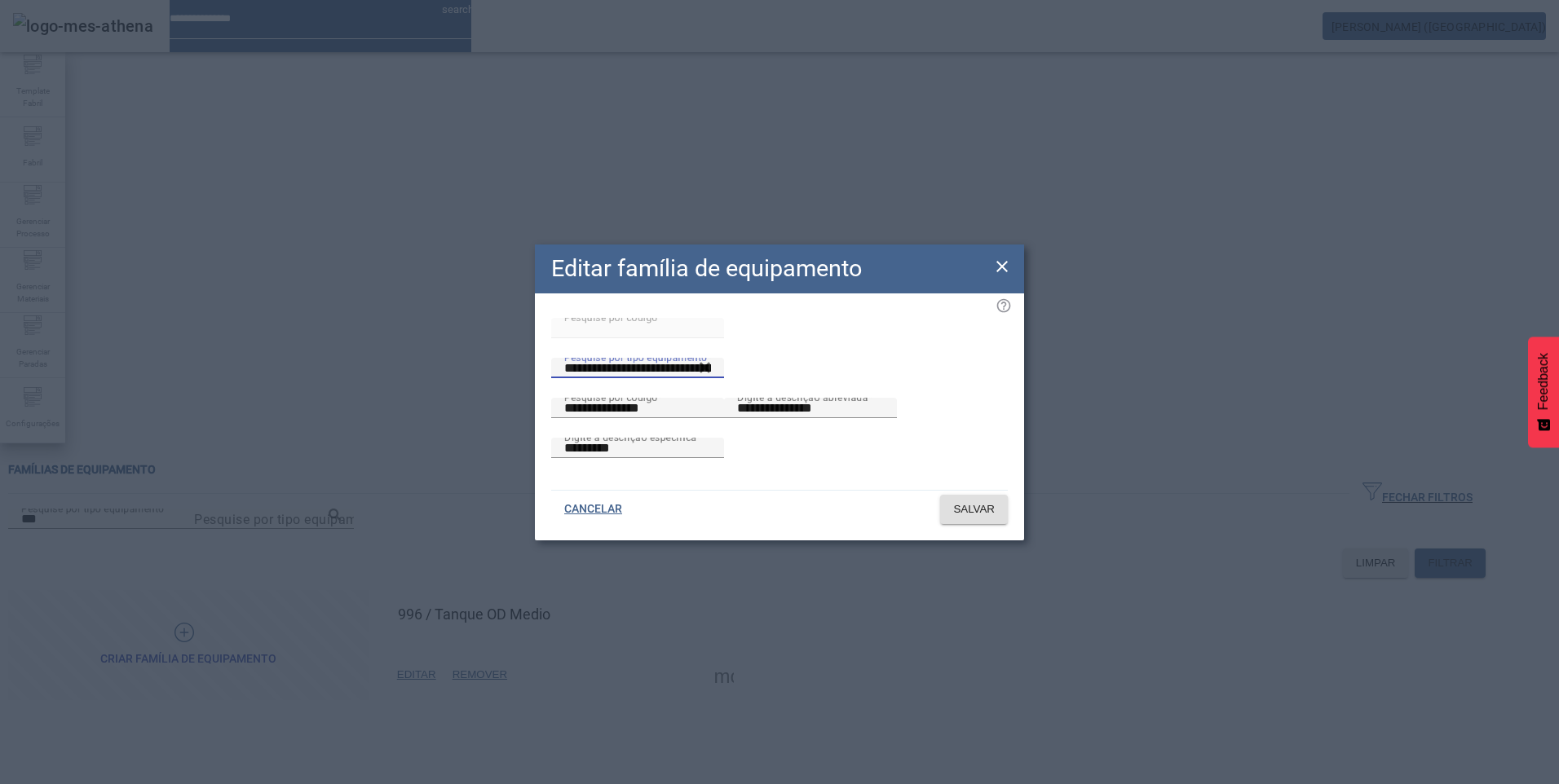 drag, startPoint x: 715, startPoint y: 336, endPoint x: 1117, endPoint y: 337, distance: 402.00124 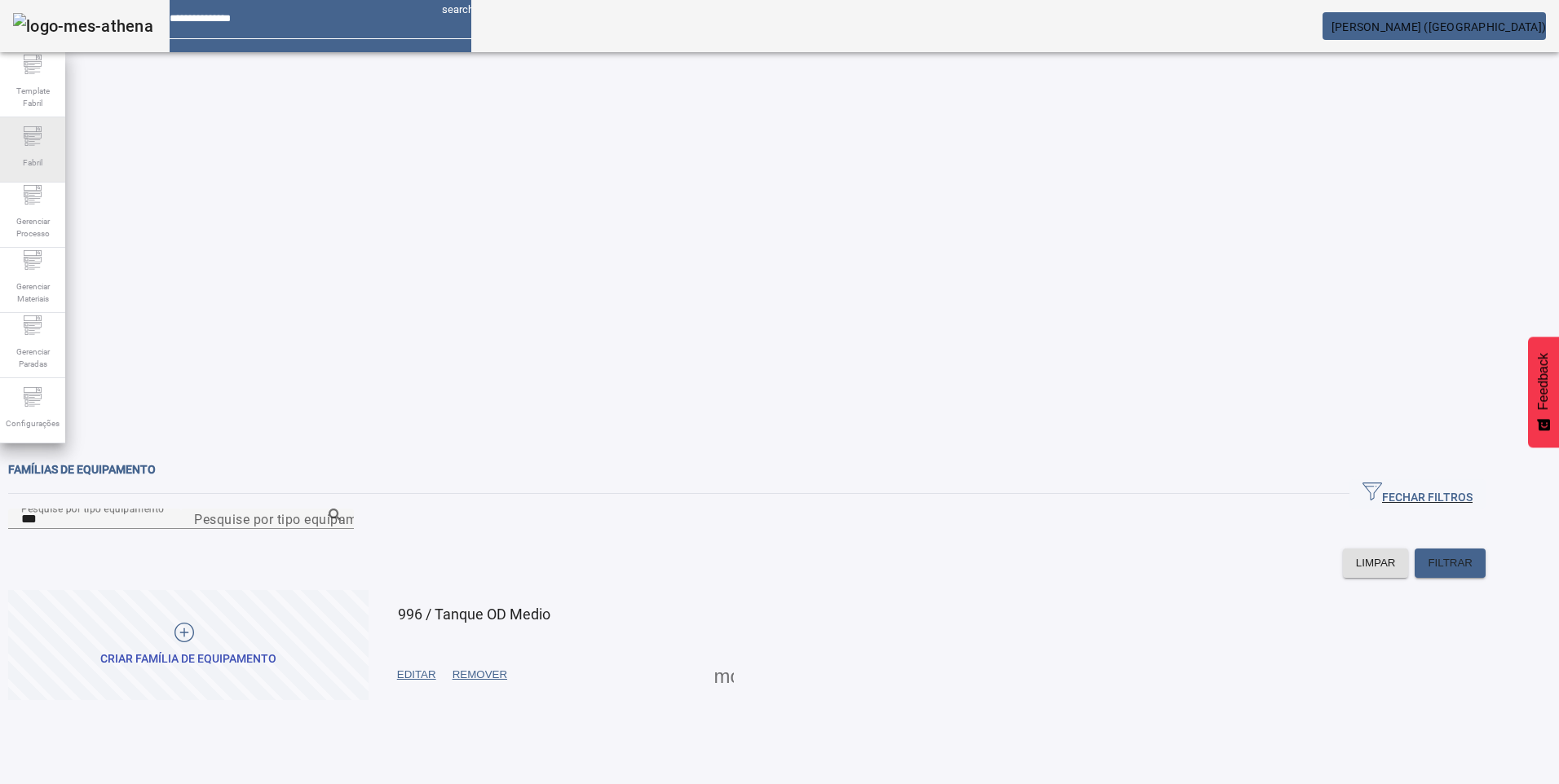 click on "Fabril" 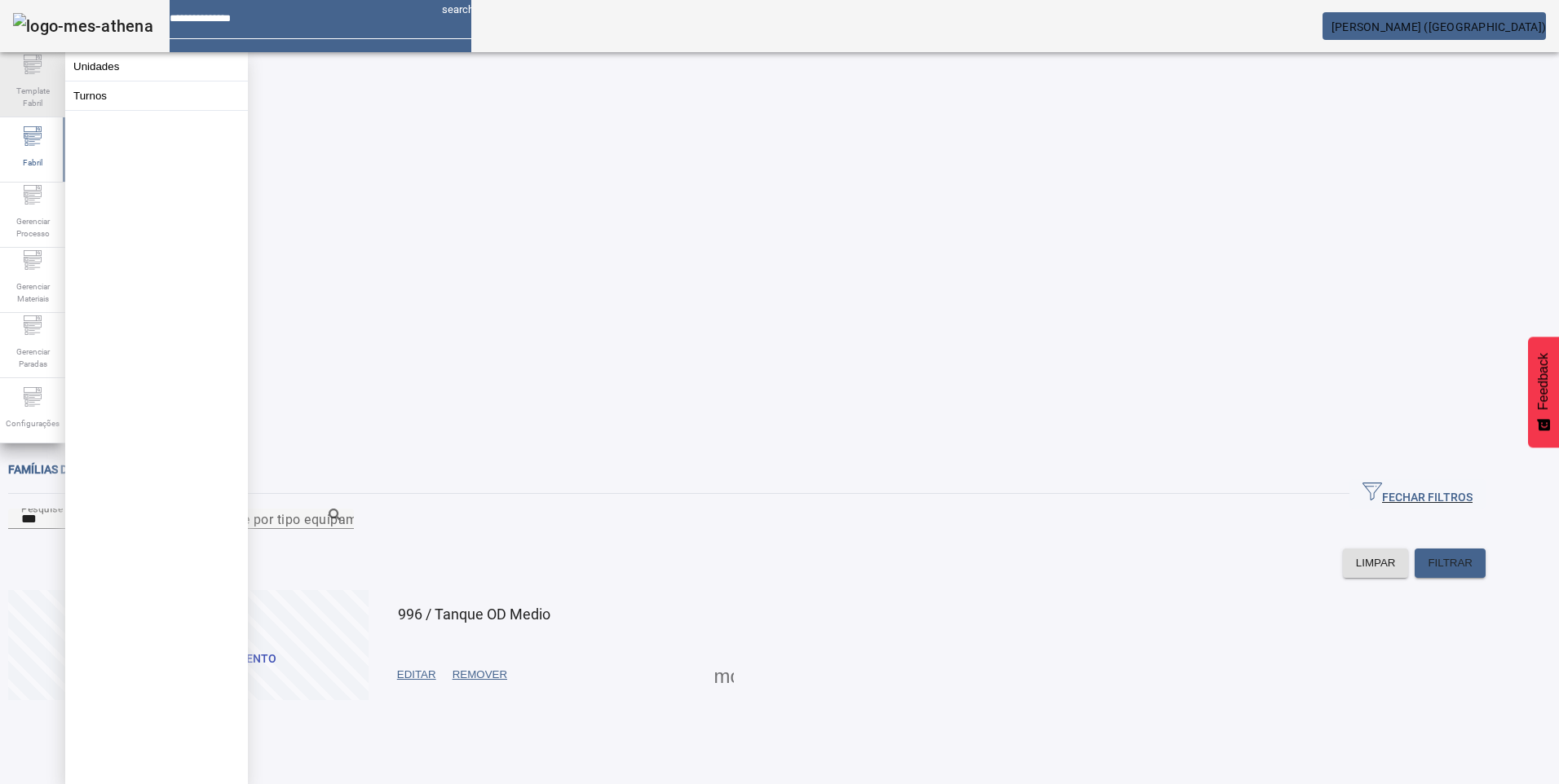 click on "Template Fabril" 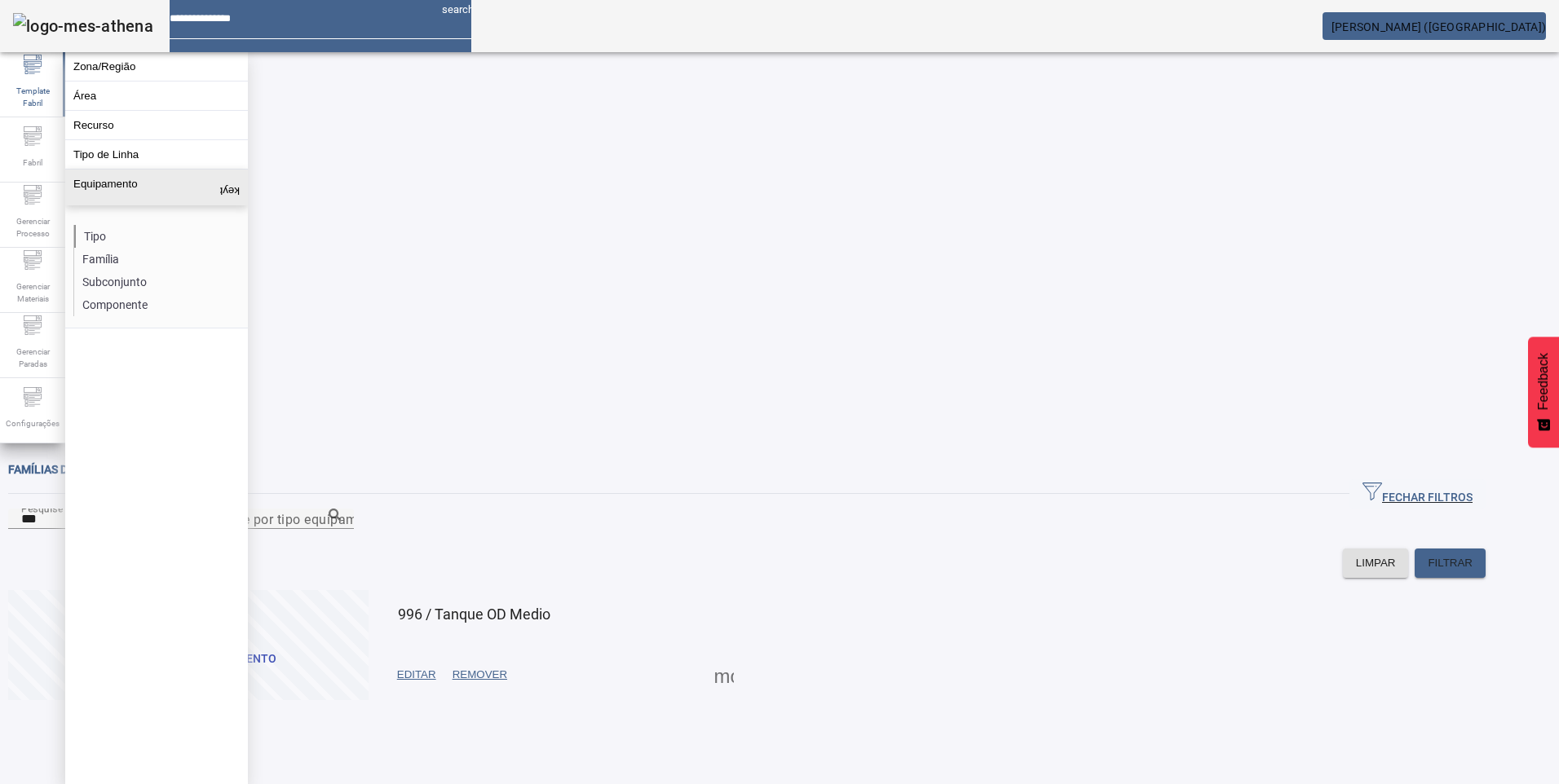 click on "Tipo" 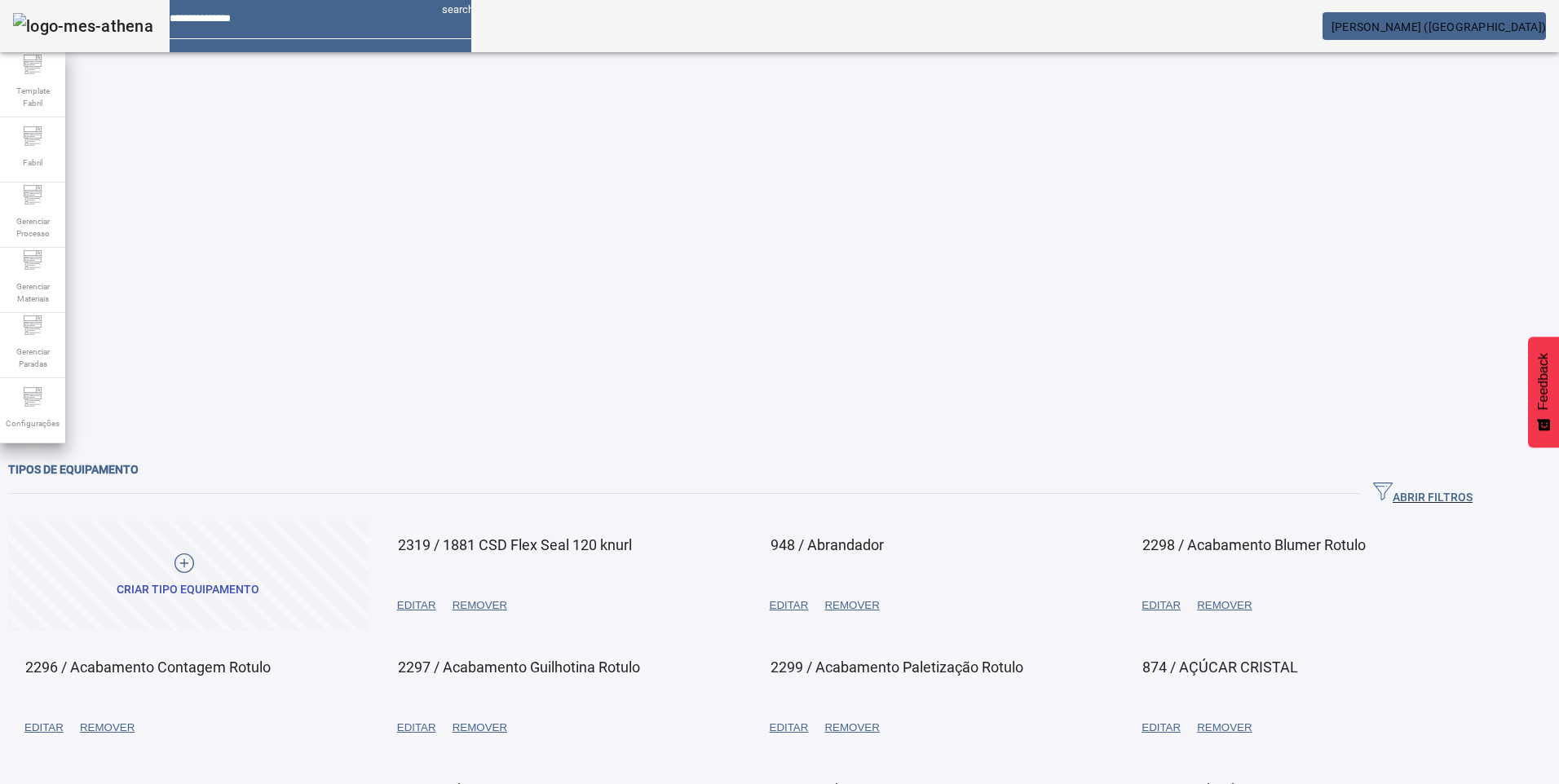 drag, startPoint x: 1453, startPoint y: 92, endPoint x: 1404, endPoint y: 92, distance: 49 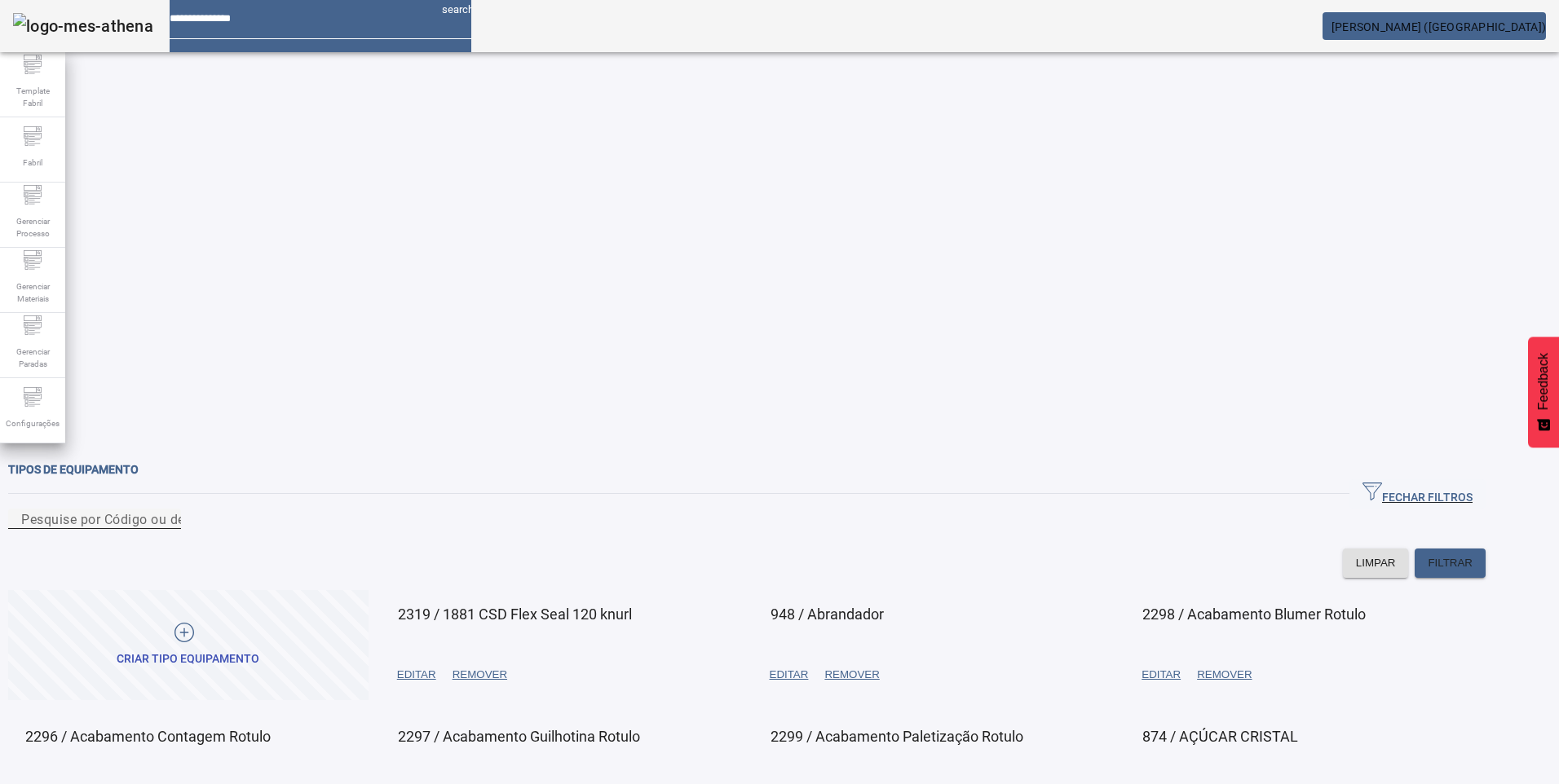 click on "Pesquise por
Código
ou
descrição" 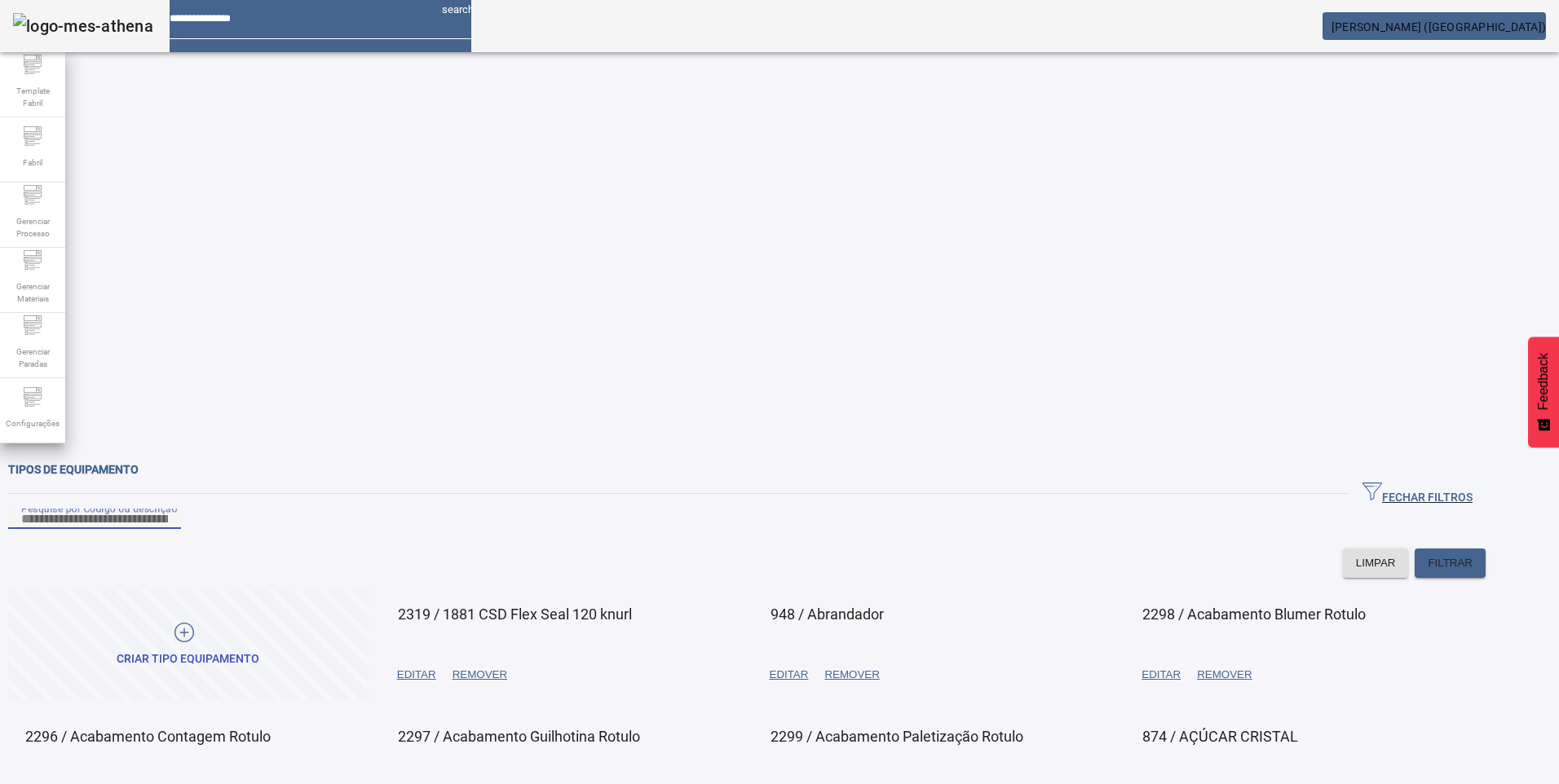 paste on "**********" 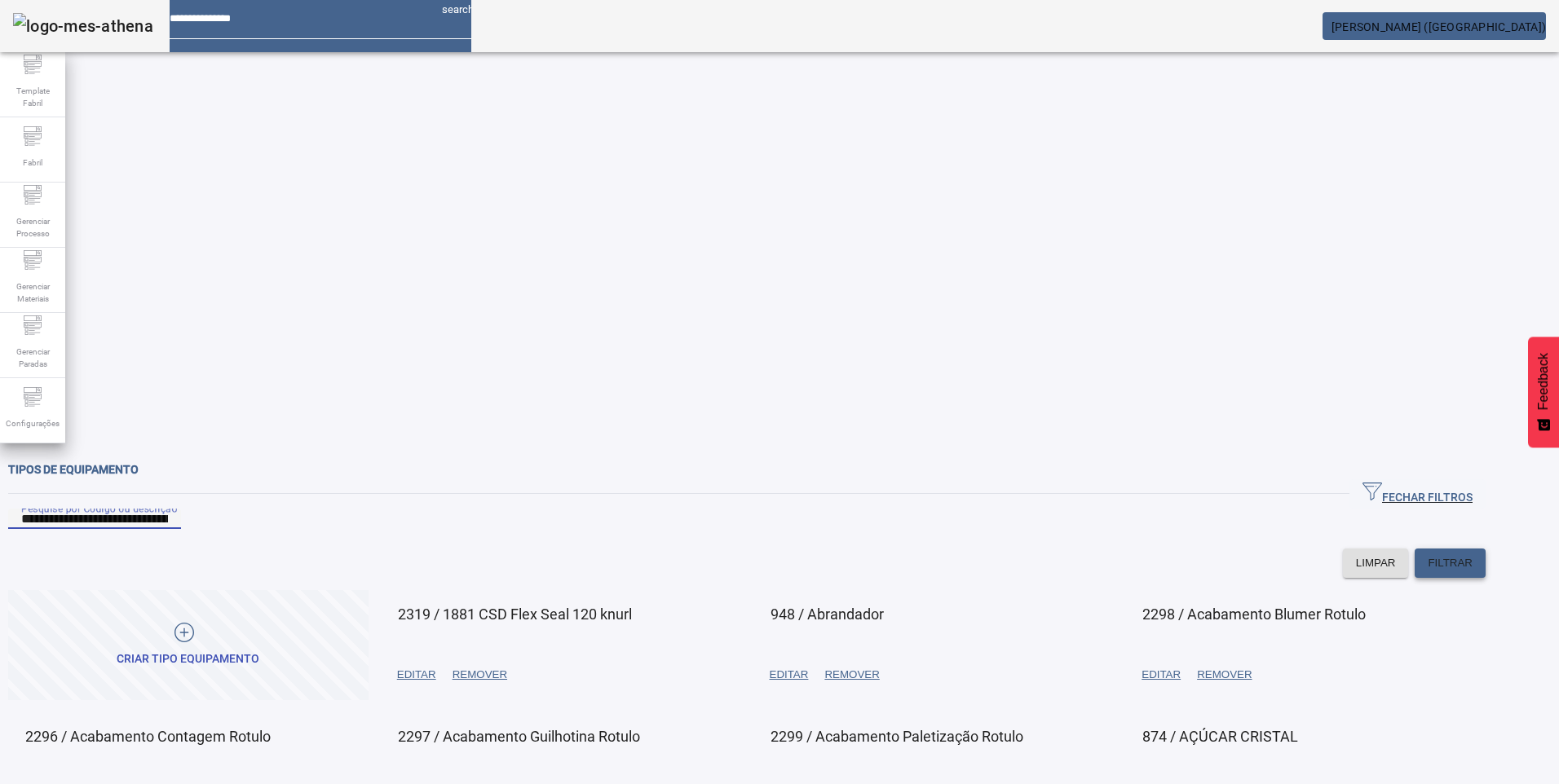 type on "**********" 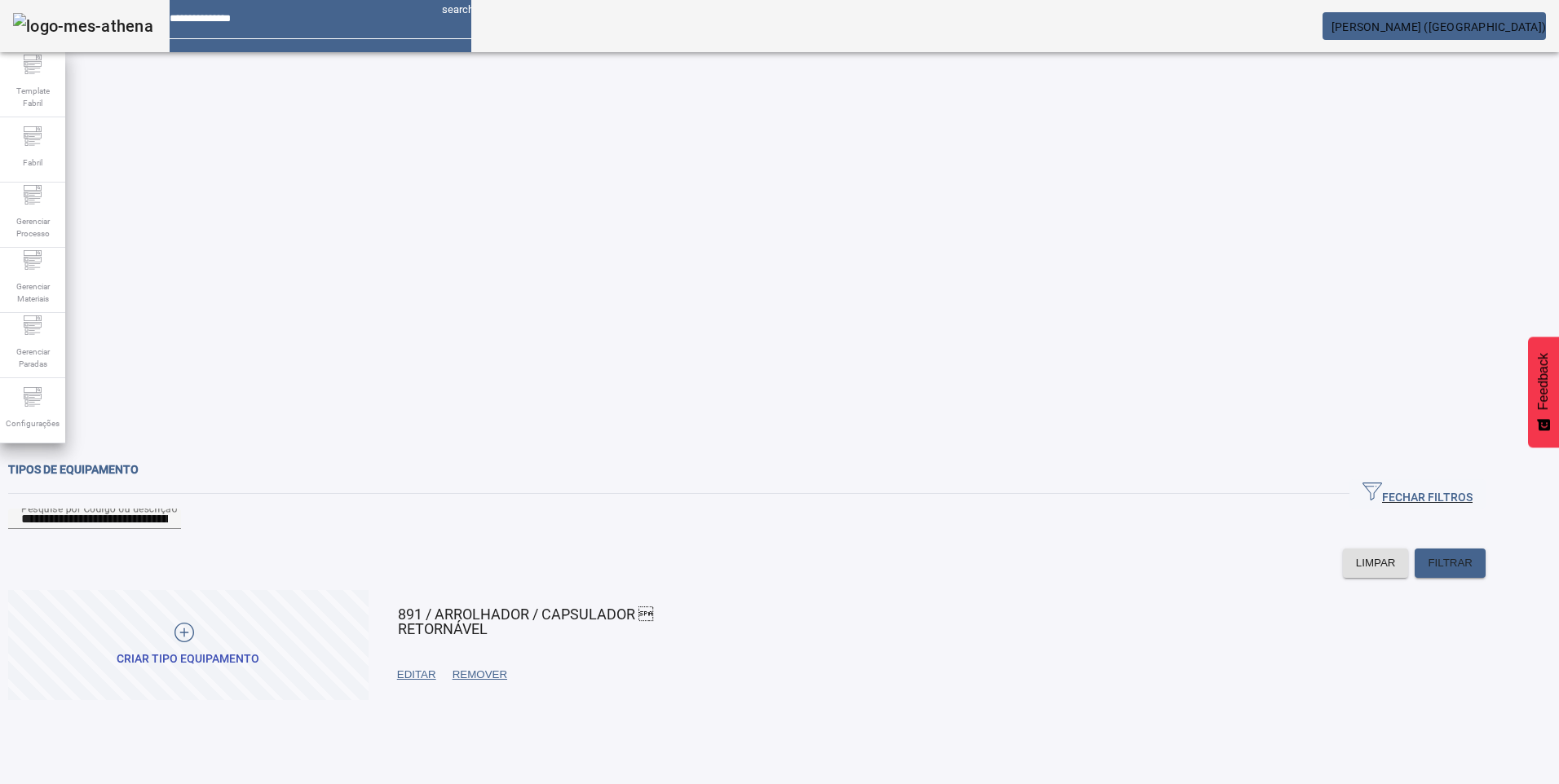 click on "EDITAR" at bounding box center (417, 675) 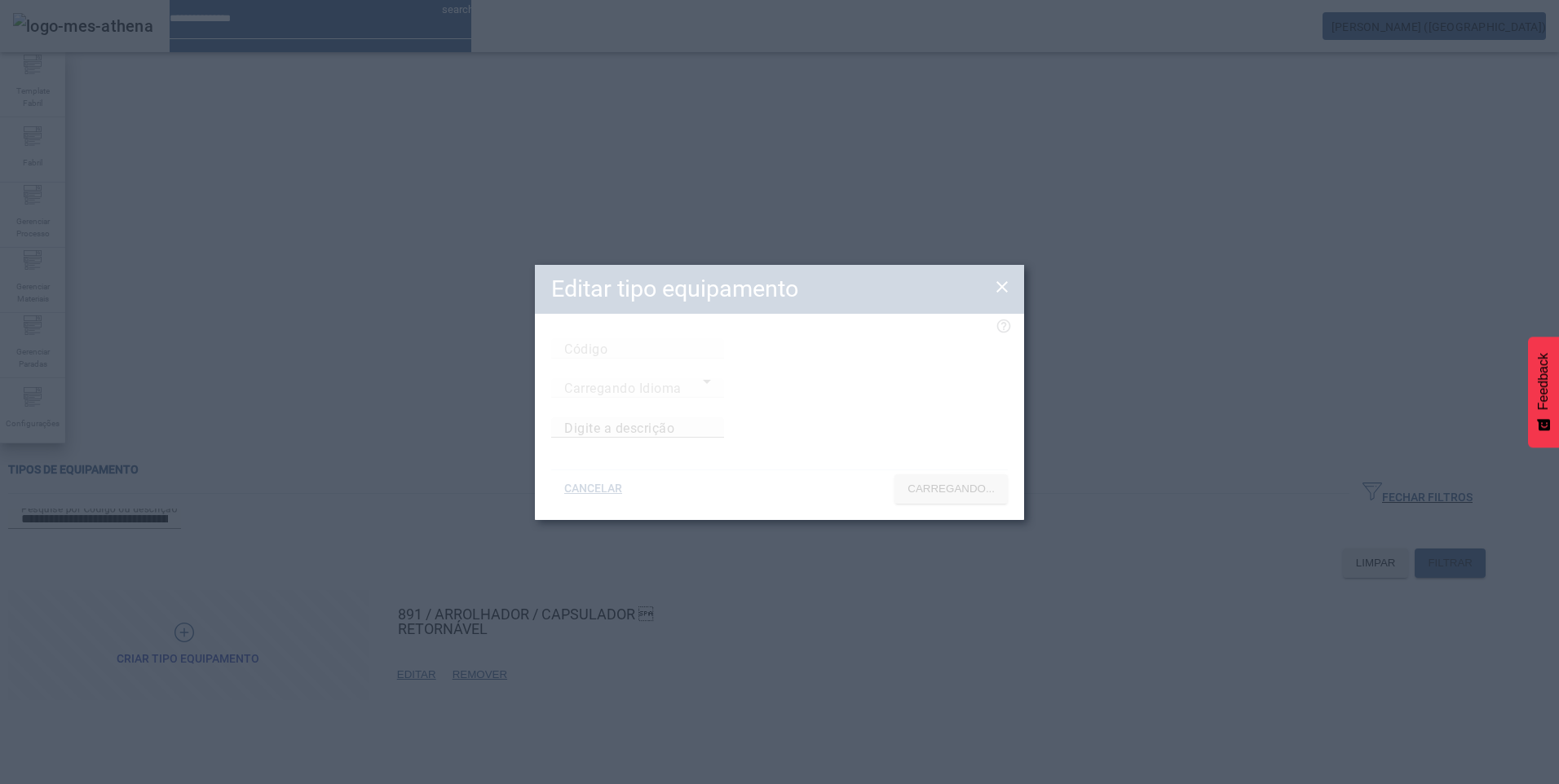 type on "***" 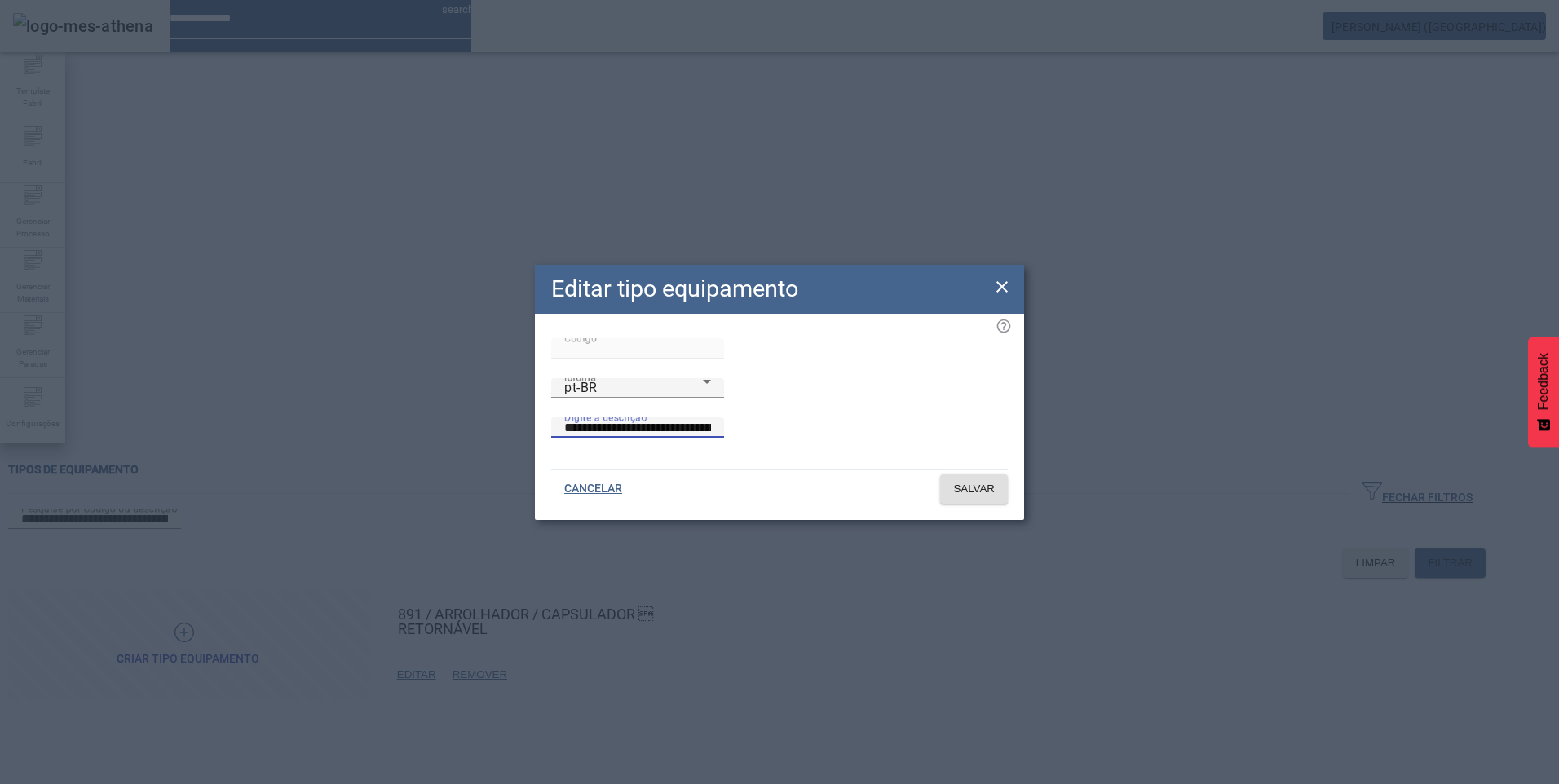 drag, startPoint x: 718, startPoint y: 425, endPoint x: 1344, endPoint y: 439, distance: 626.15653 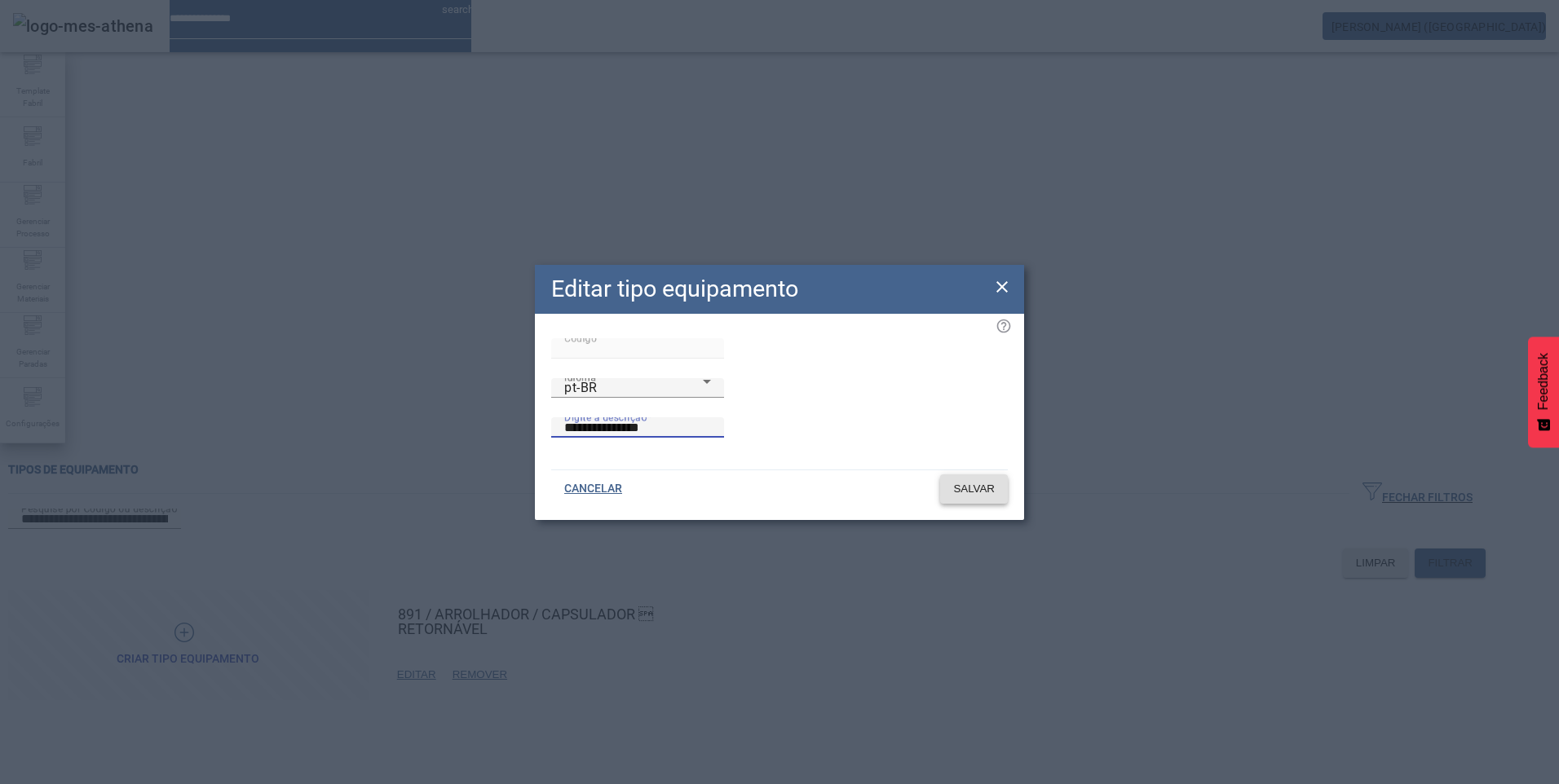 type on "**********" 